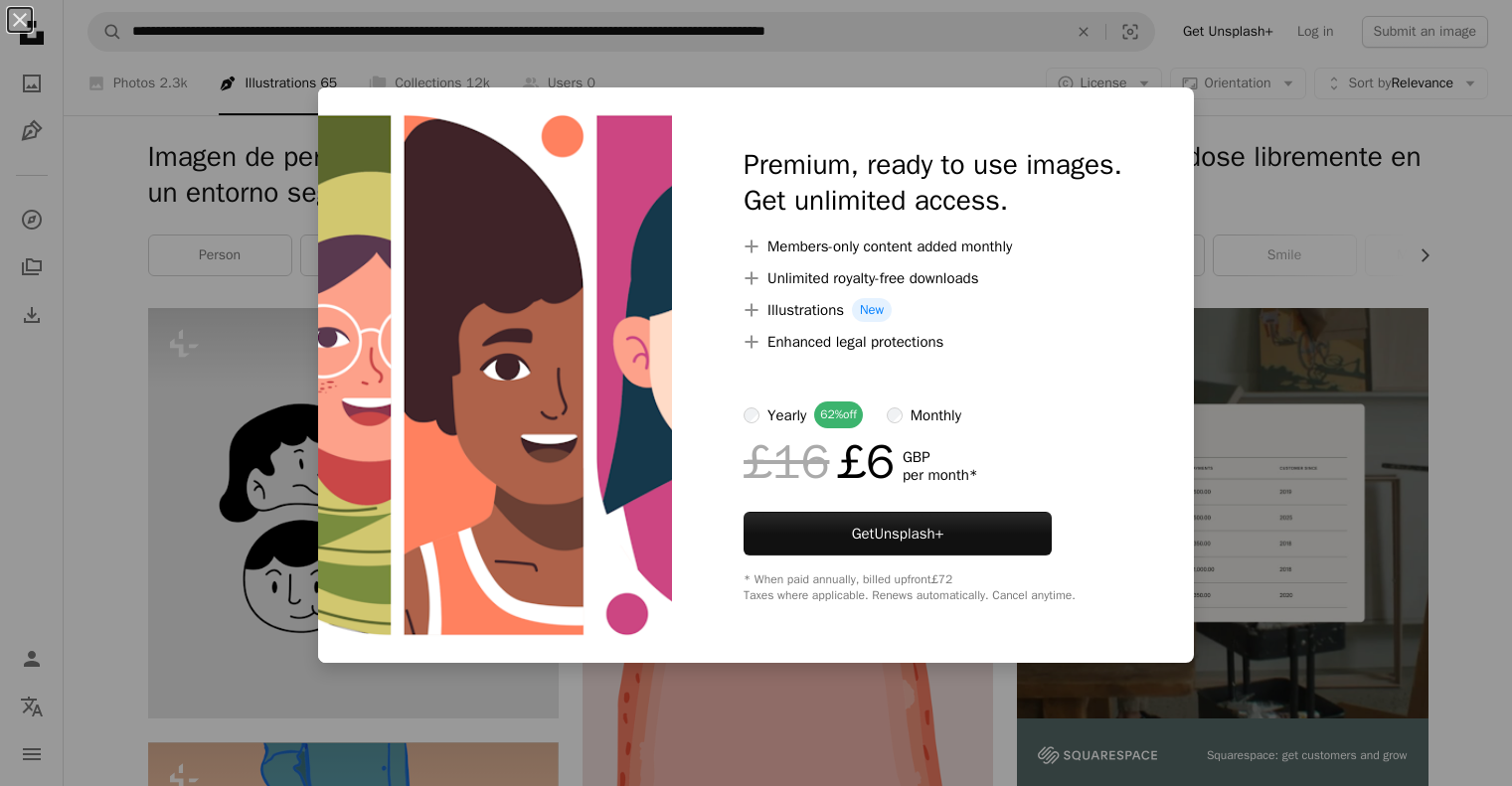 scroll, scrollTop: 6360, scrollLeft: 0, axis: vertical 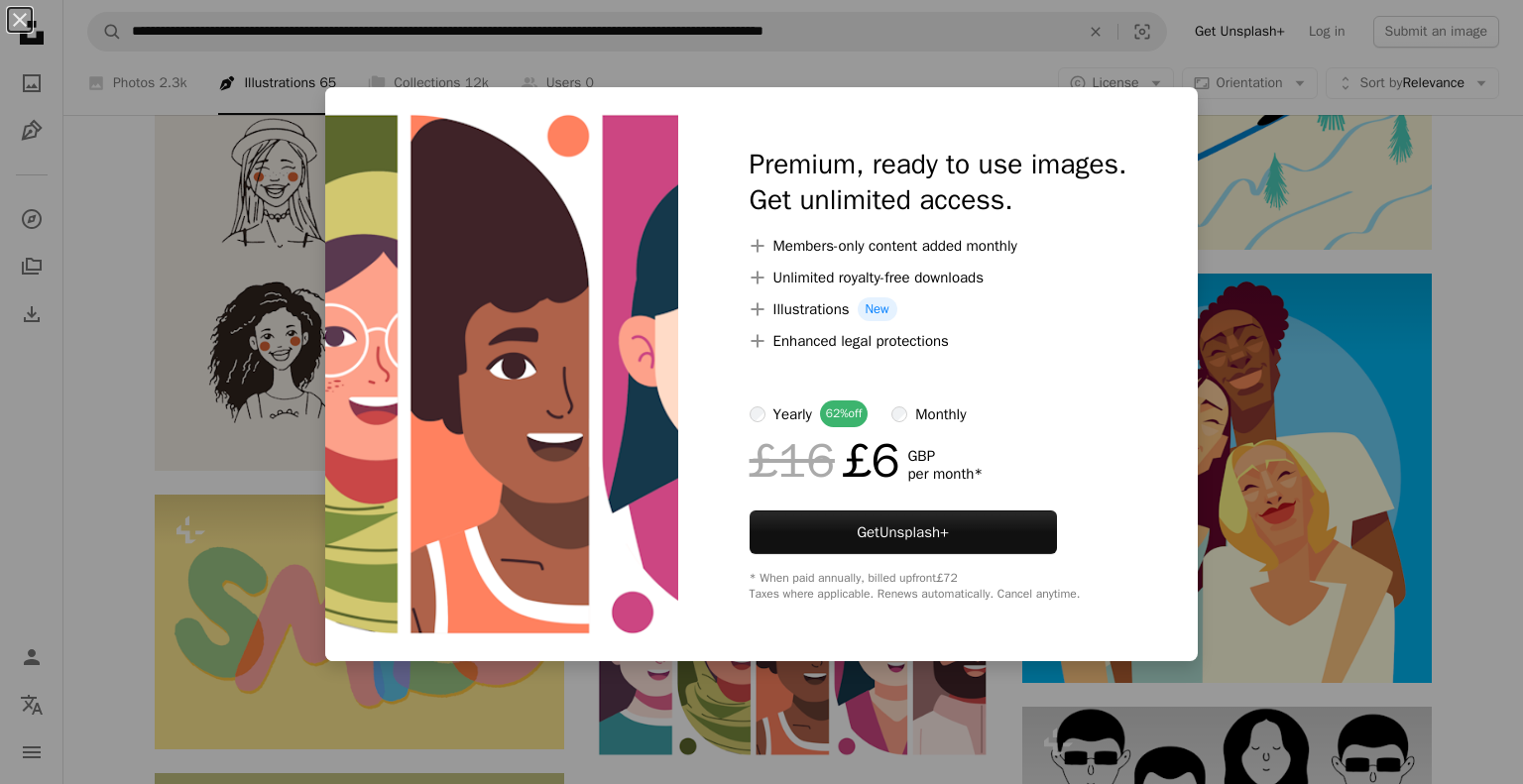 click on "An X shape Premium, ready to use images. Get unlimited access. A plus sign Members-only content added monthly A plus sign Unlimited royalty-free downloads A plus sign Illustrations  New A plus sign Enhanced legal protections yearly 62%  off monthly £16   £6 GBP per month * Get  Unsplash+ * When paid annually, billed upfront  £72 Taxes where applicable. Renews automatically. Cancel anytime." at bounding box center (762, 392) 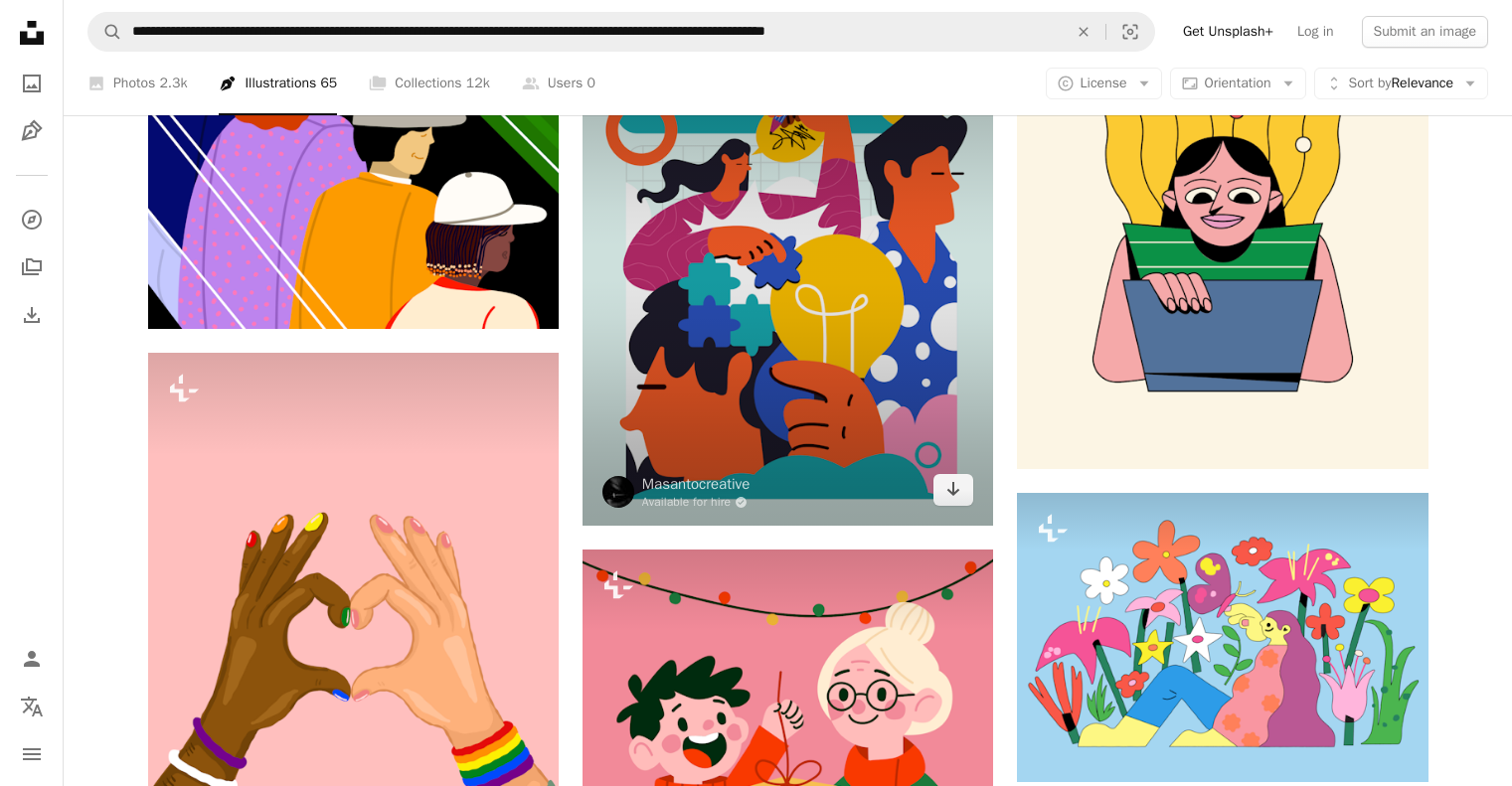 scroll, scrollTop: 3379, scrollLeft: 0, axis: vertical 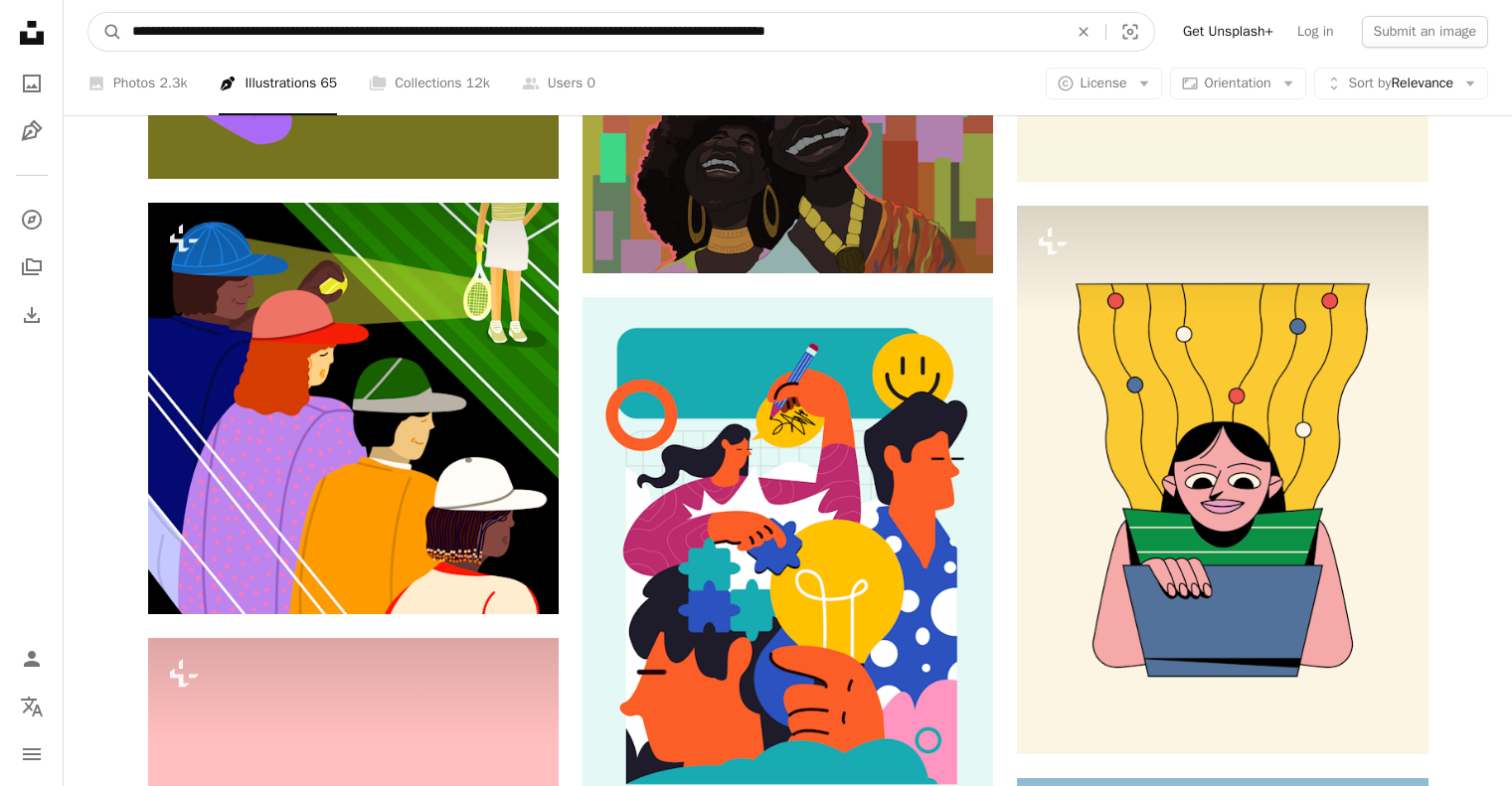 drag, startPoint x: 947, startPoint y: 30, endPoint x: 752, endPoint y: 38, distance: 195.16403 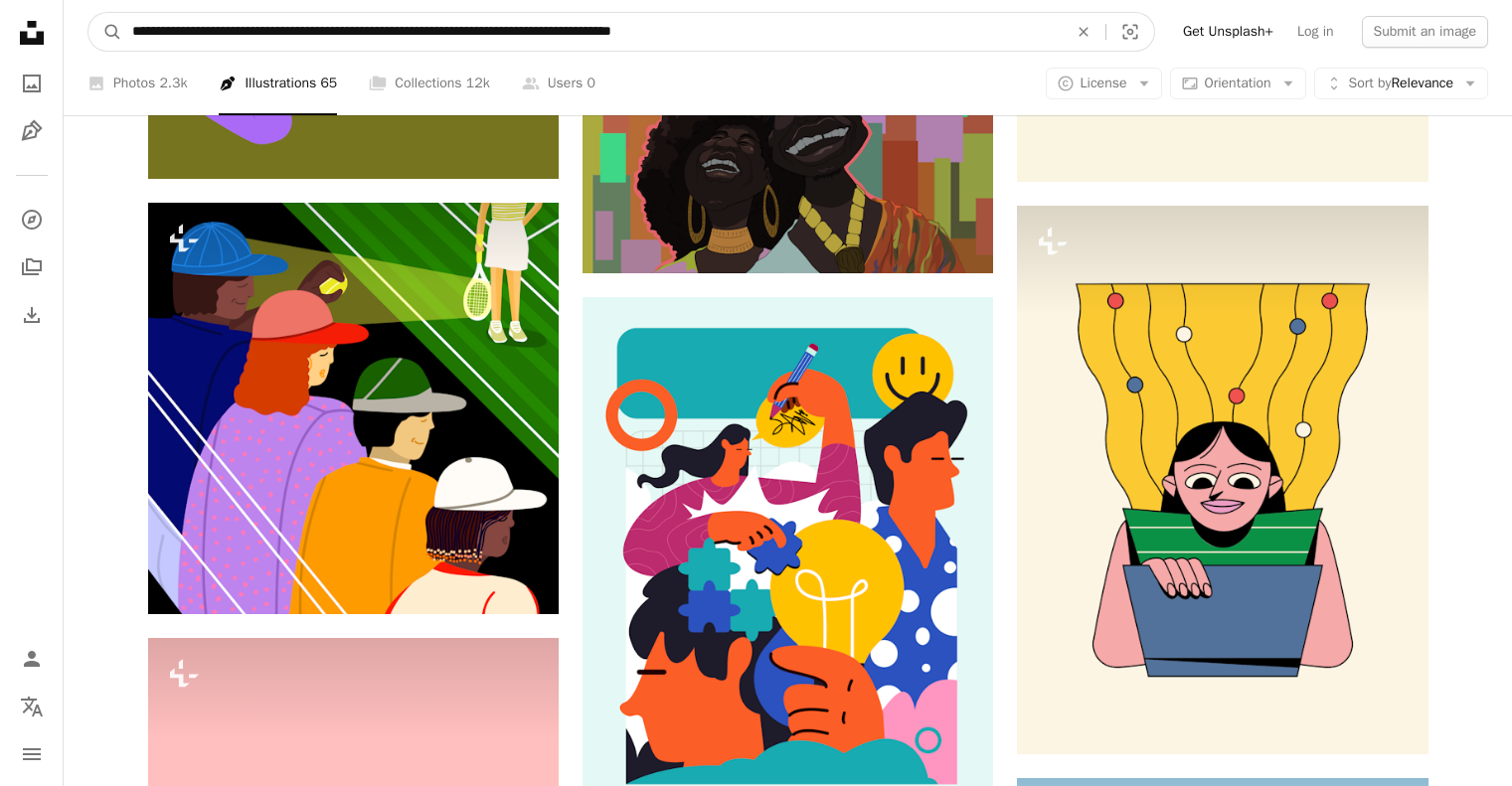 type on "**********" 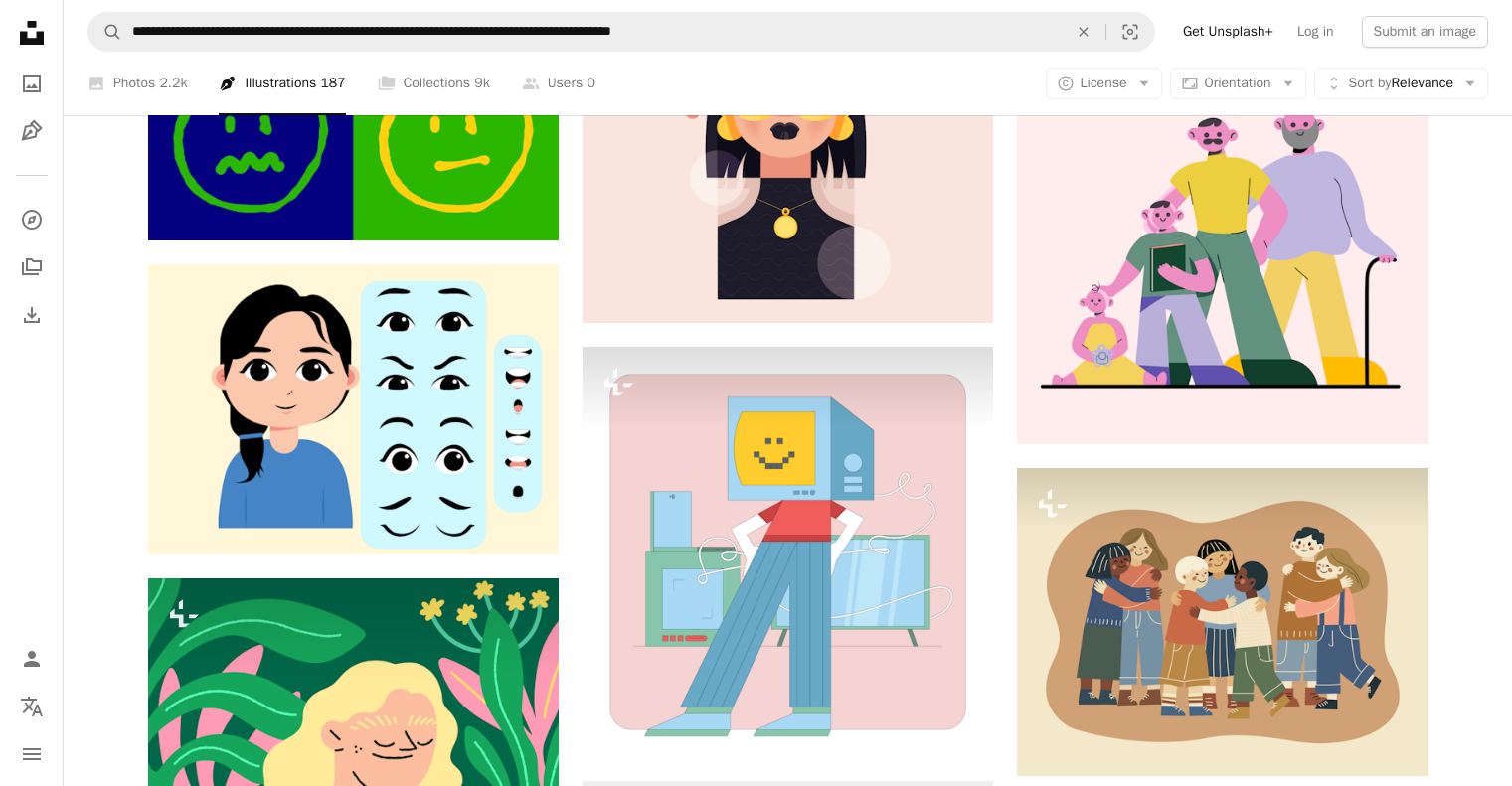 scroll, scrollTop: 0, scrollLeft: 0, axis: both 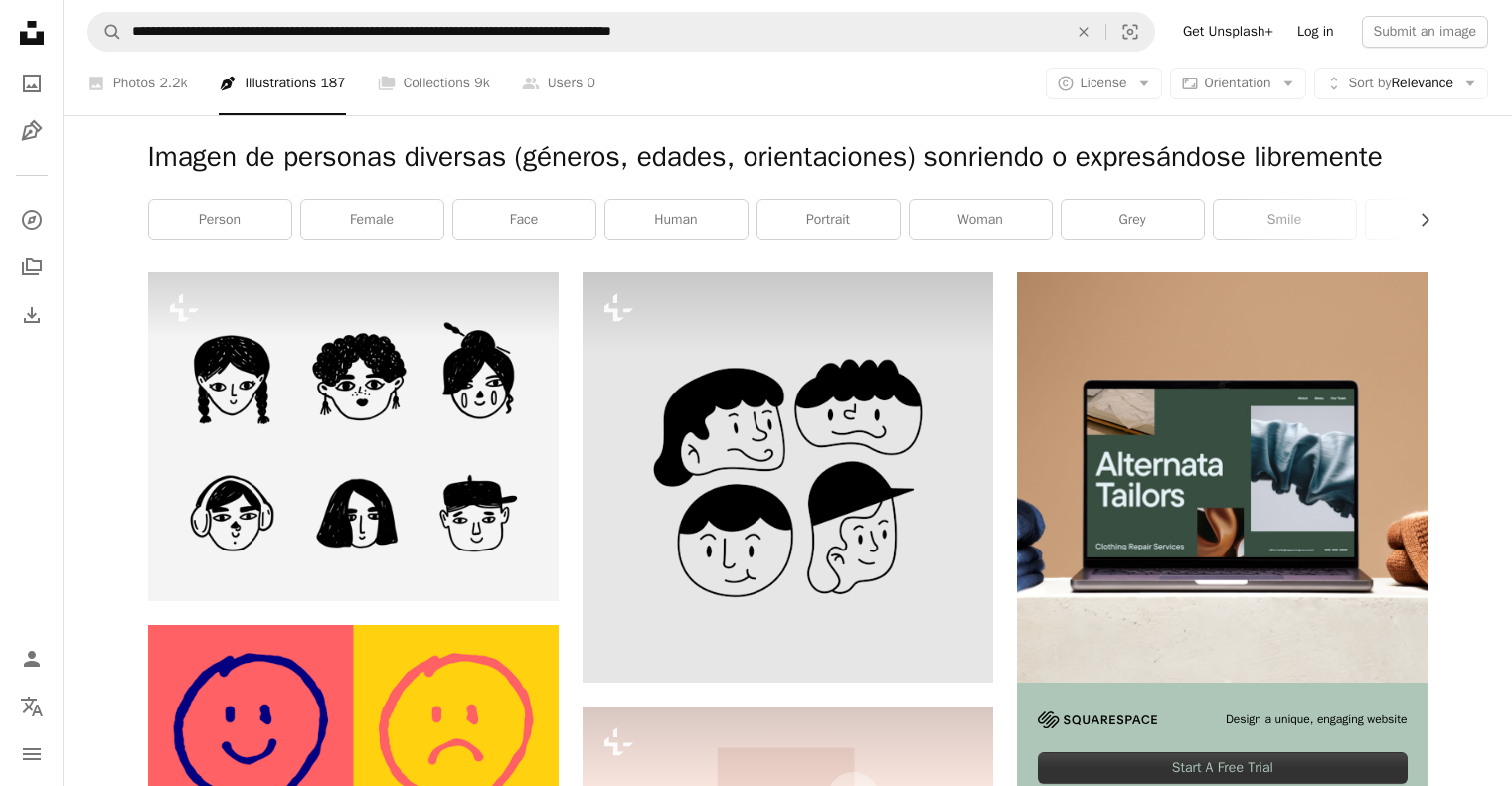 click on "Log in" at bounding box center (1315, 32) 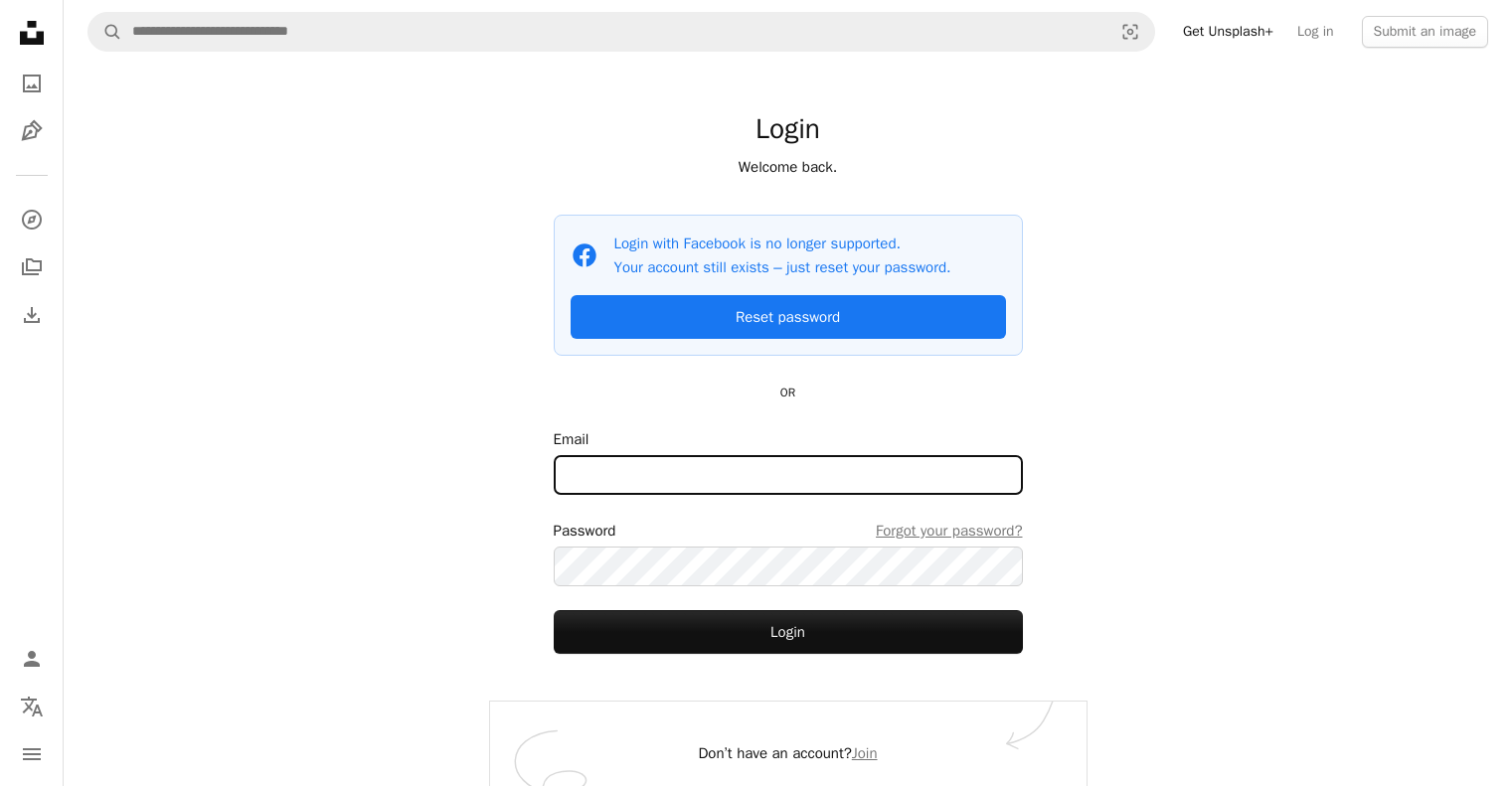 click on "Email" at bounding box center [788, 475] 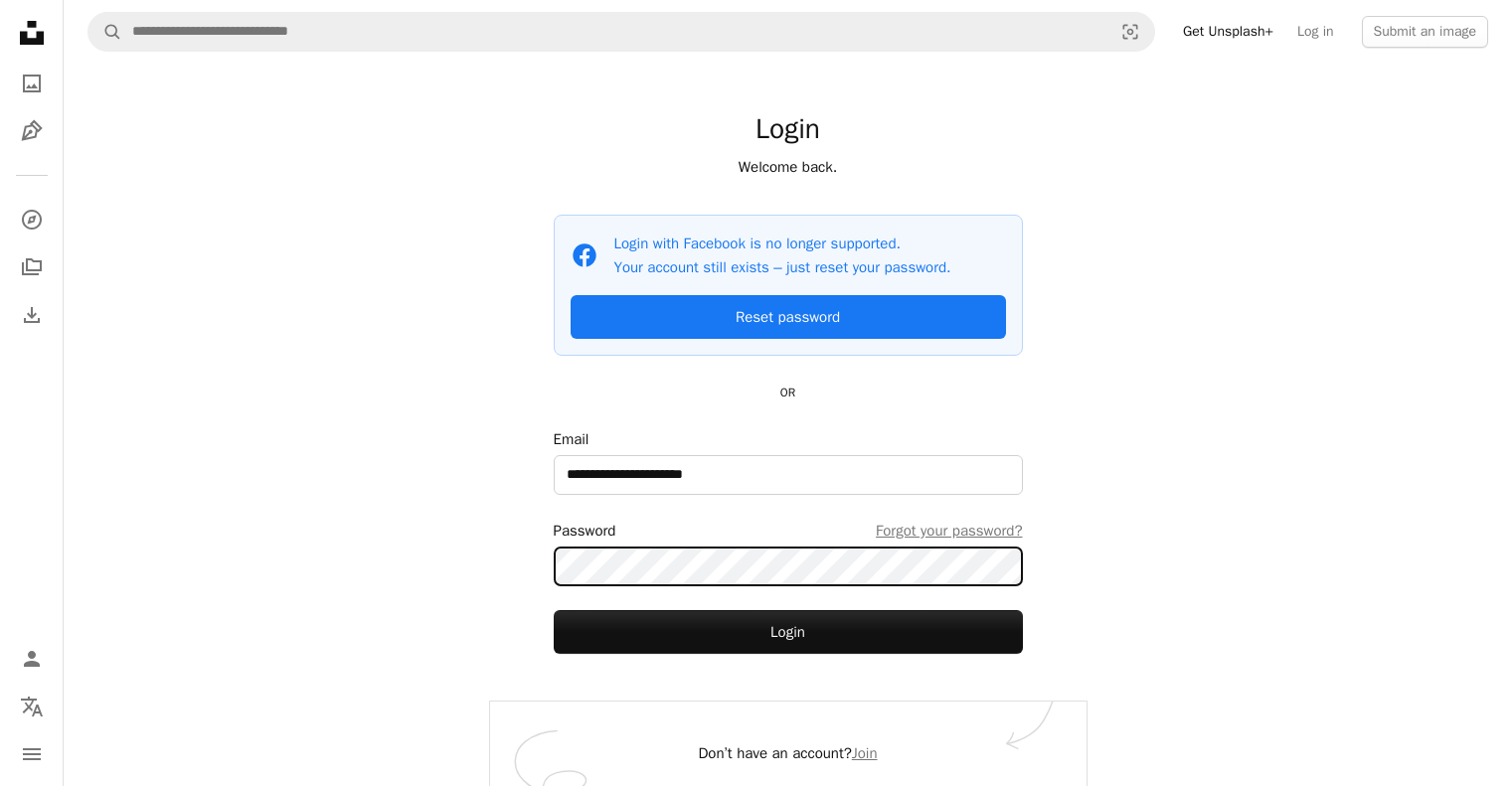 click on "Login" at bounding box center (788, 632) 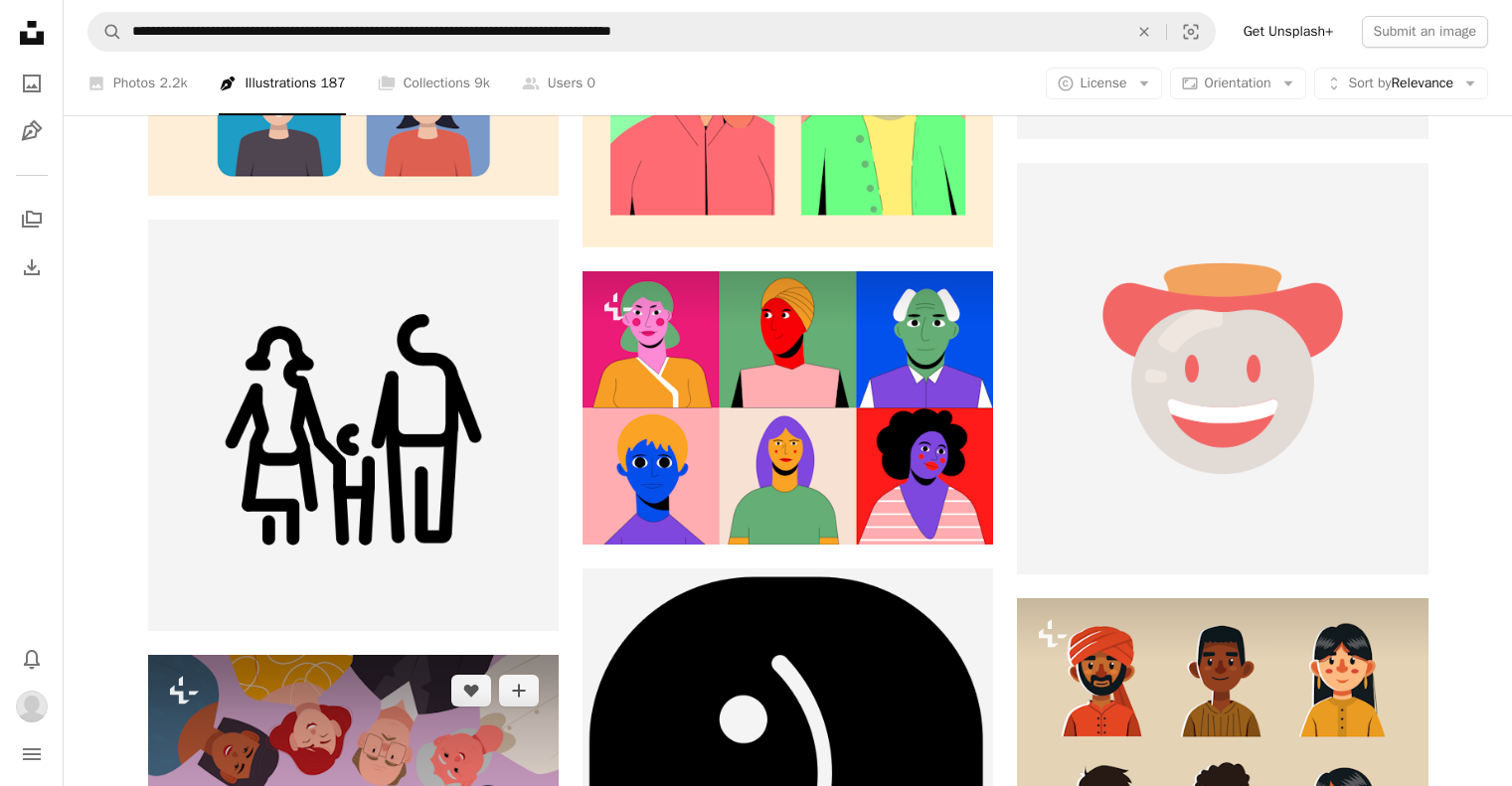 scroll, scrollTop: 15899, scrollLeft: 0, axis: vertical 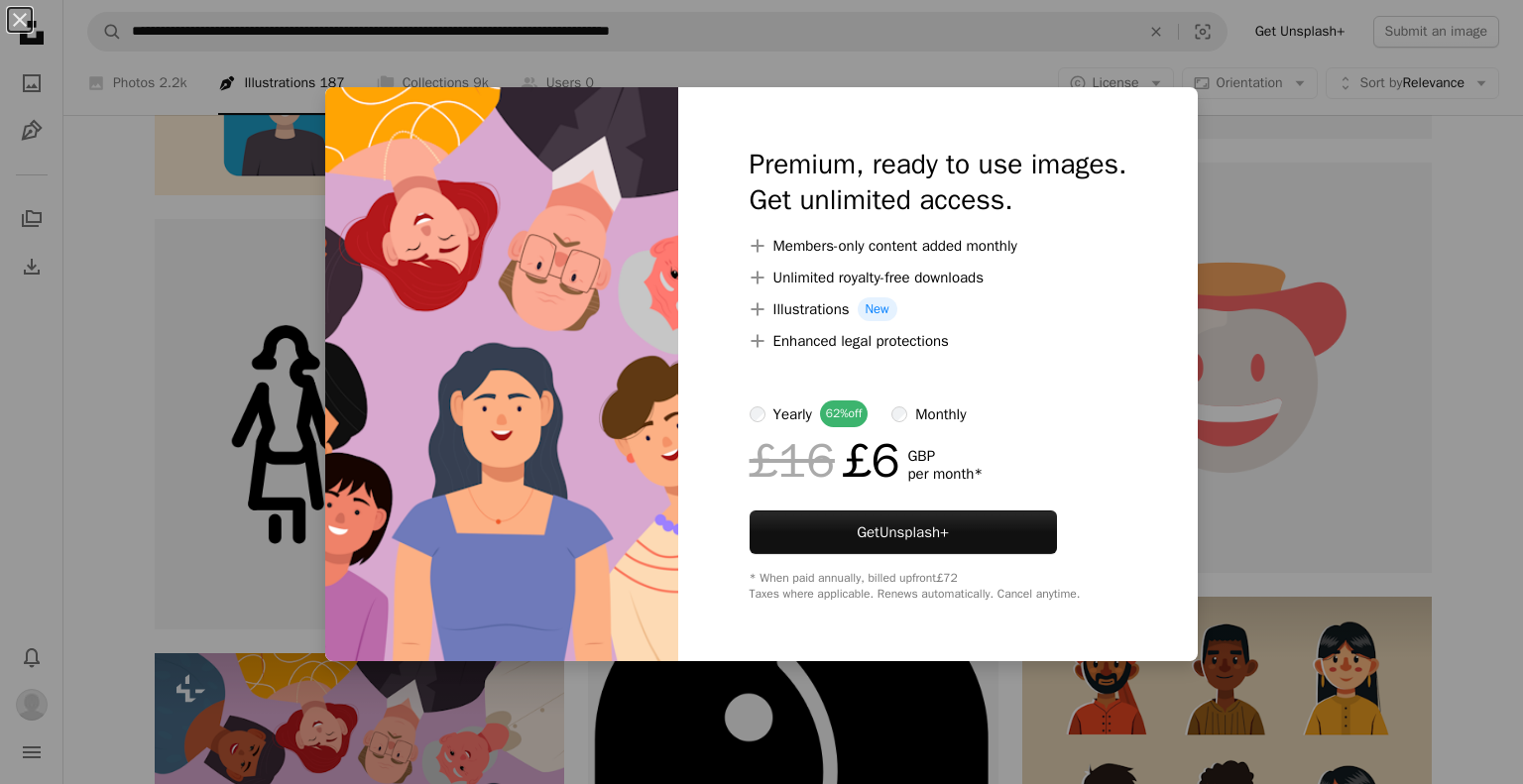 click on "An X shape Premium, ready to use images. Get unlimited access. A plus sign Members-only content added monthly A plus sign Unlimited royalty-free downloads A plus sign Illustrations  New A plus sign Enhanced legal protections yearly 62%  off monthly £16   £6 GBP per month * Get  Unsplash+ * When paid annually, billed upfront  £72 Taxes where applicable. Renews automatically. Cancel anytime." at bounding box center [762, 392] 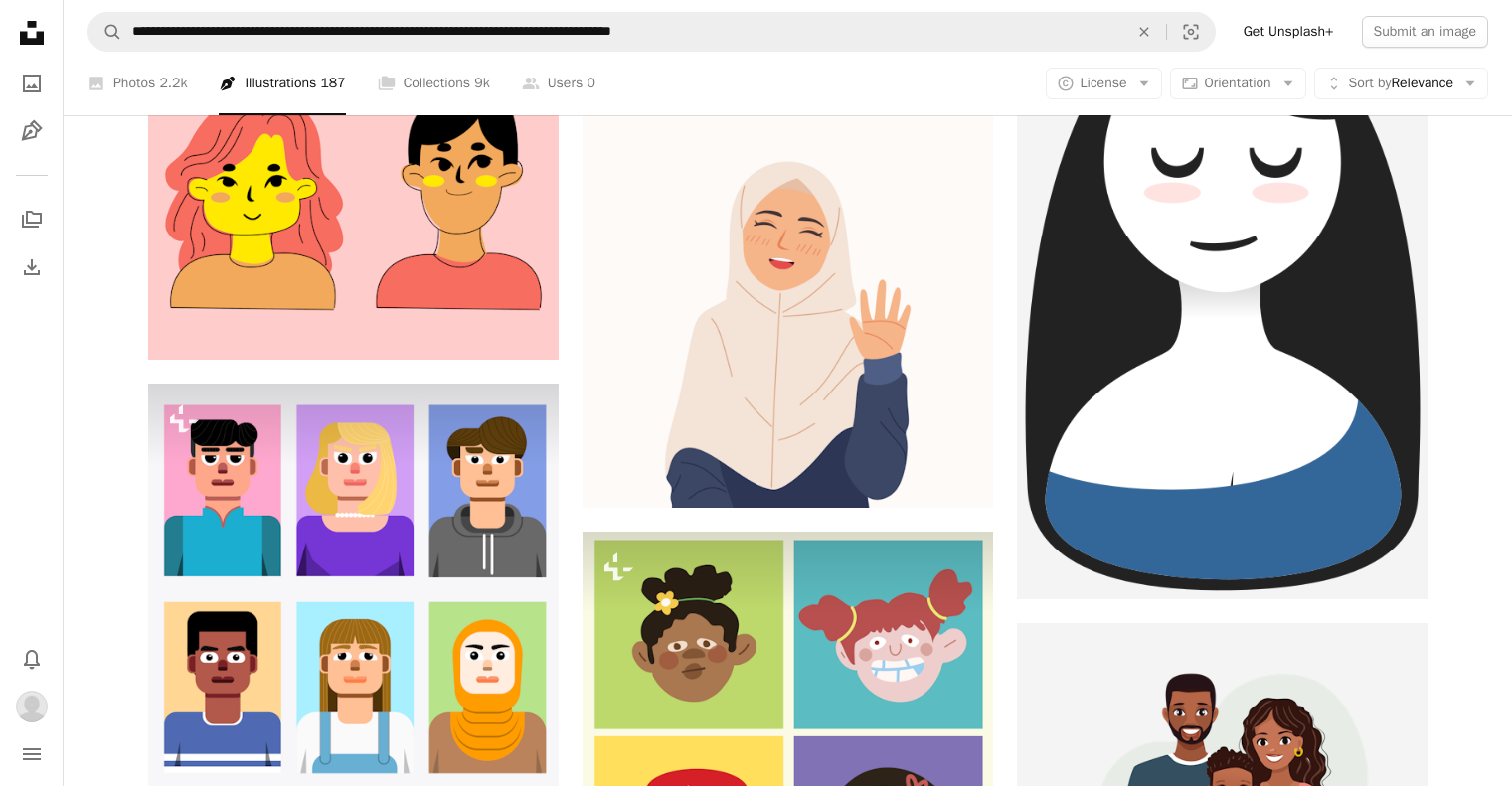 scroll, scrollTop: 11328, scrollLeft: 0, axis: vertical 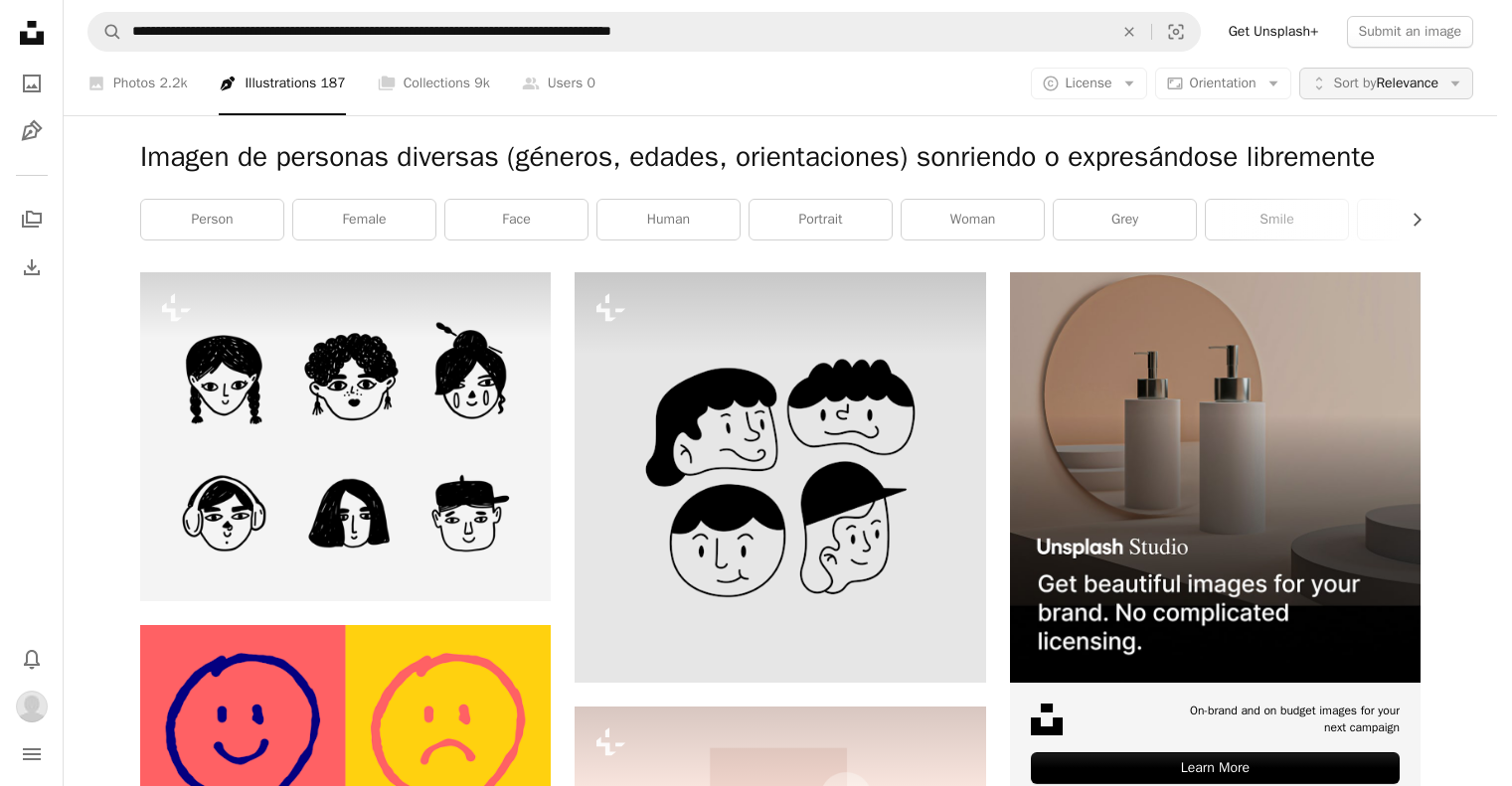 click on "Unfold Sort by  Relevance Arrow down" at bounding box center (1386, 83) 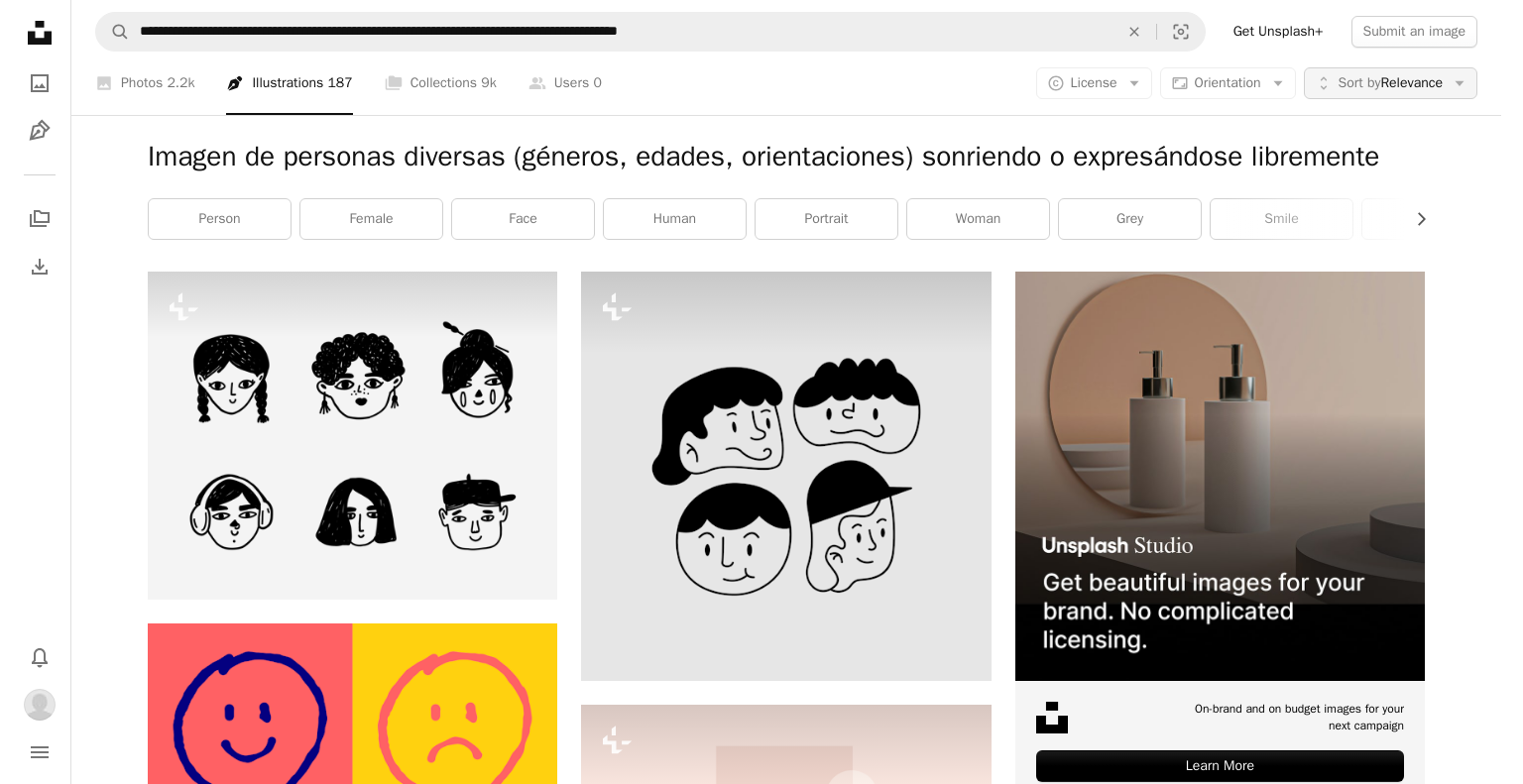 scroll, scrollTop: 0, scrollLeft: 0, axis: both 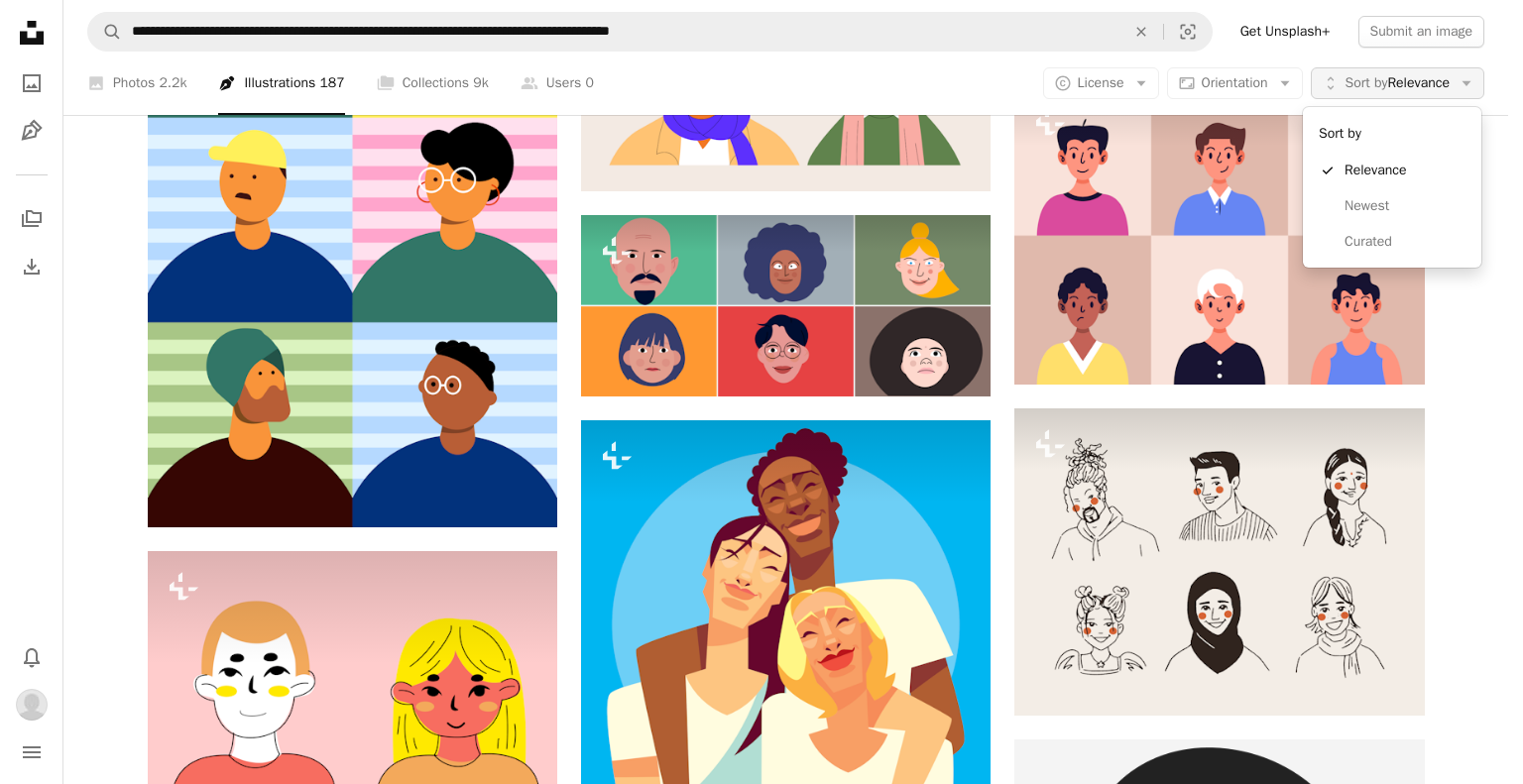 click on "Unfold Sort by  Relevance Arrow down" at bounding box center [1397, 83] 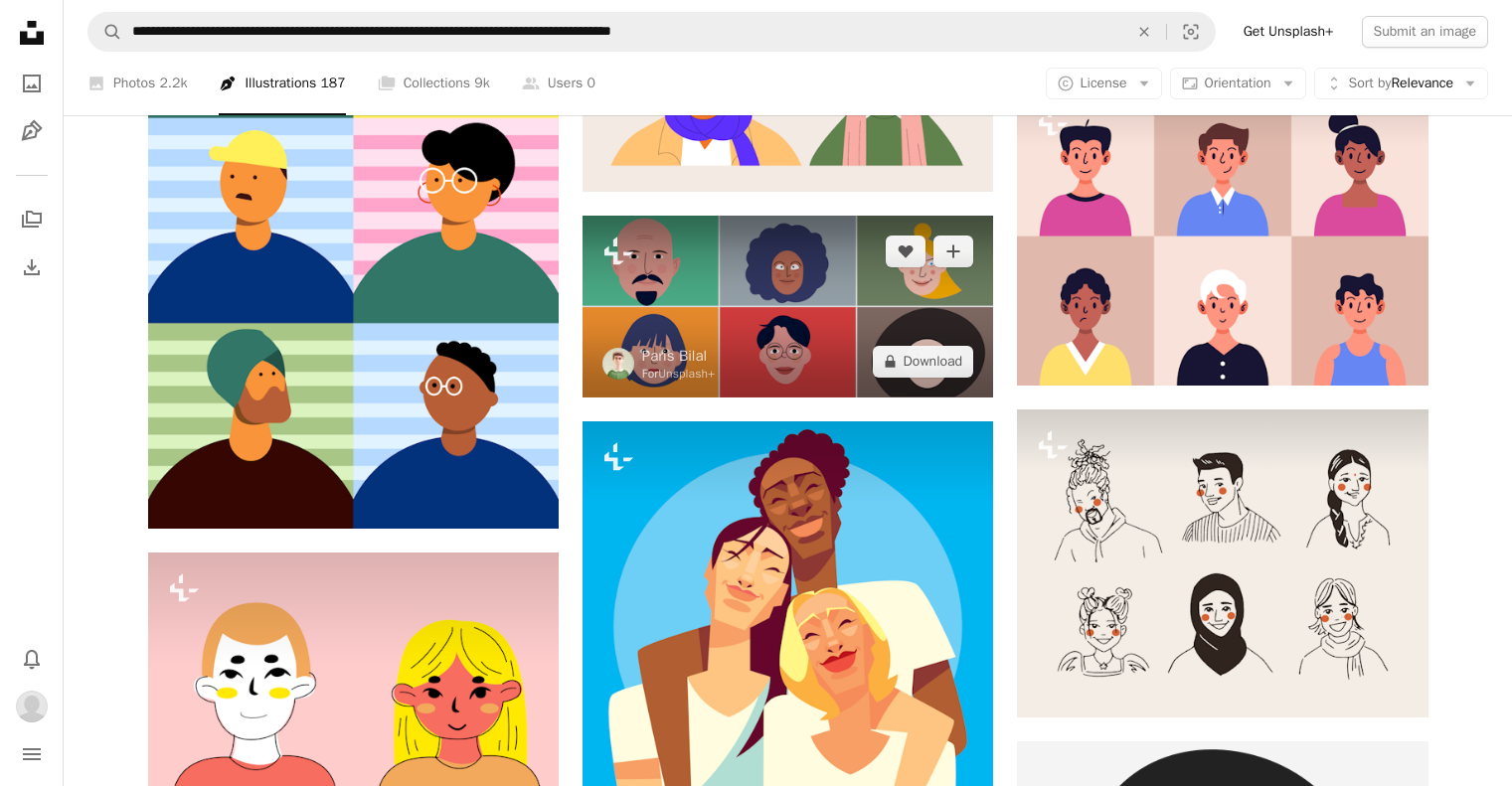 scroll, scrollTop: 0, scrollLeft: 0, axis: both 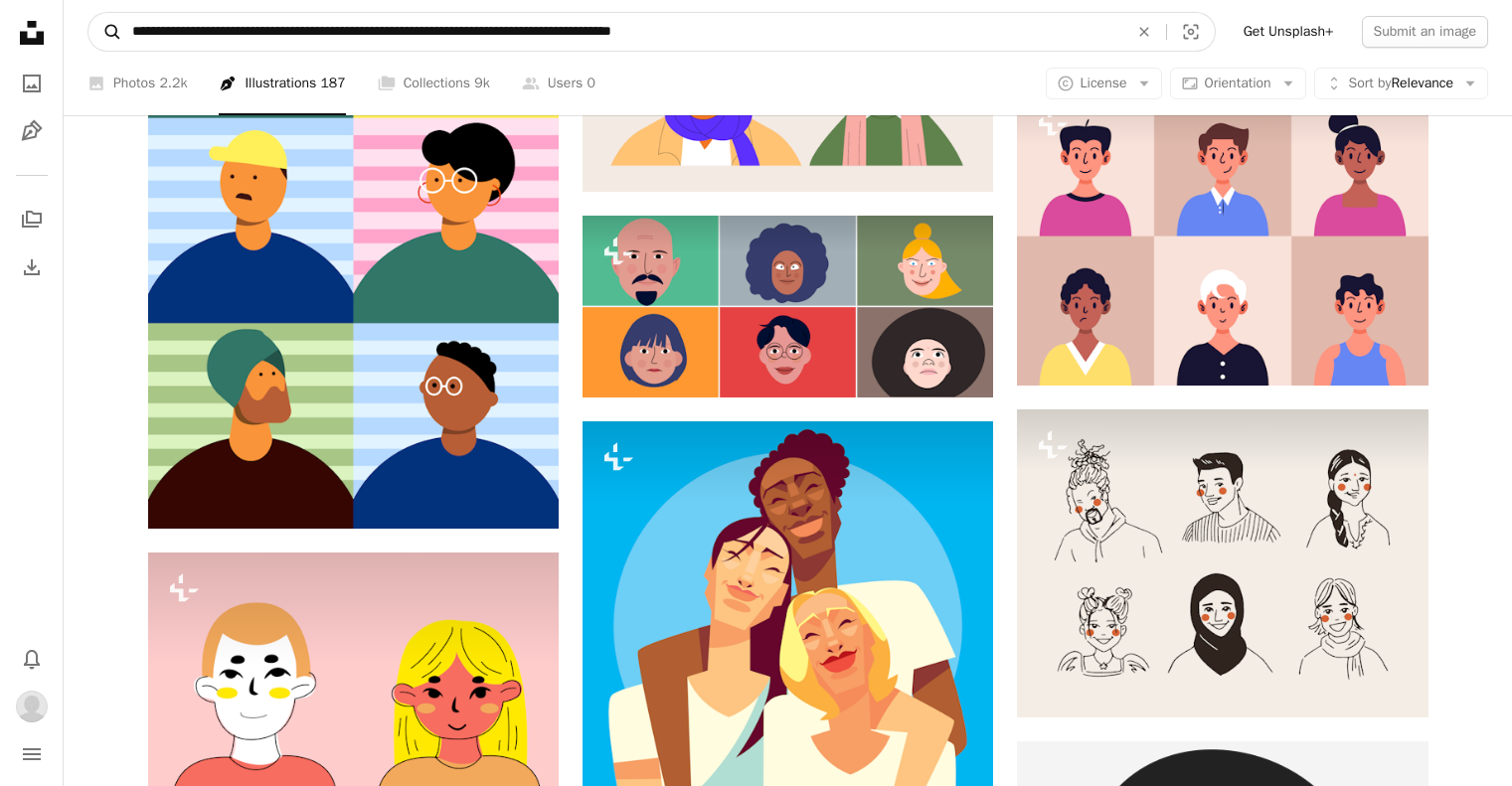 drag, startPoint x: 776, startPoint y: 29, endPoint x: 102, endPoint y: 25, distance: 674.0119 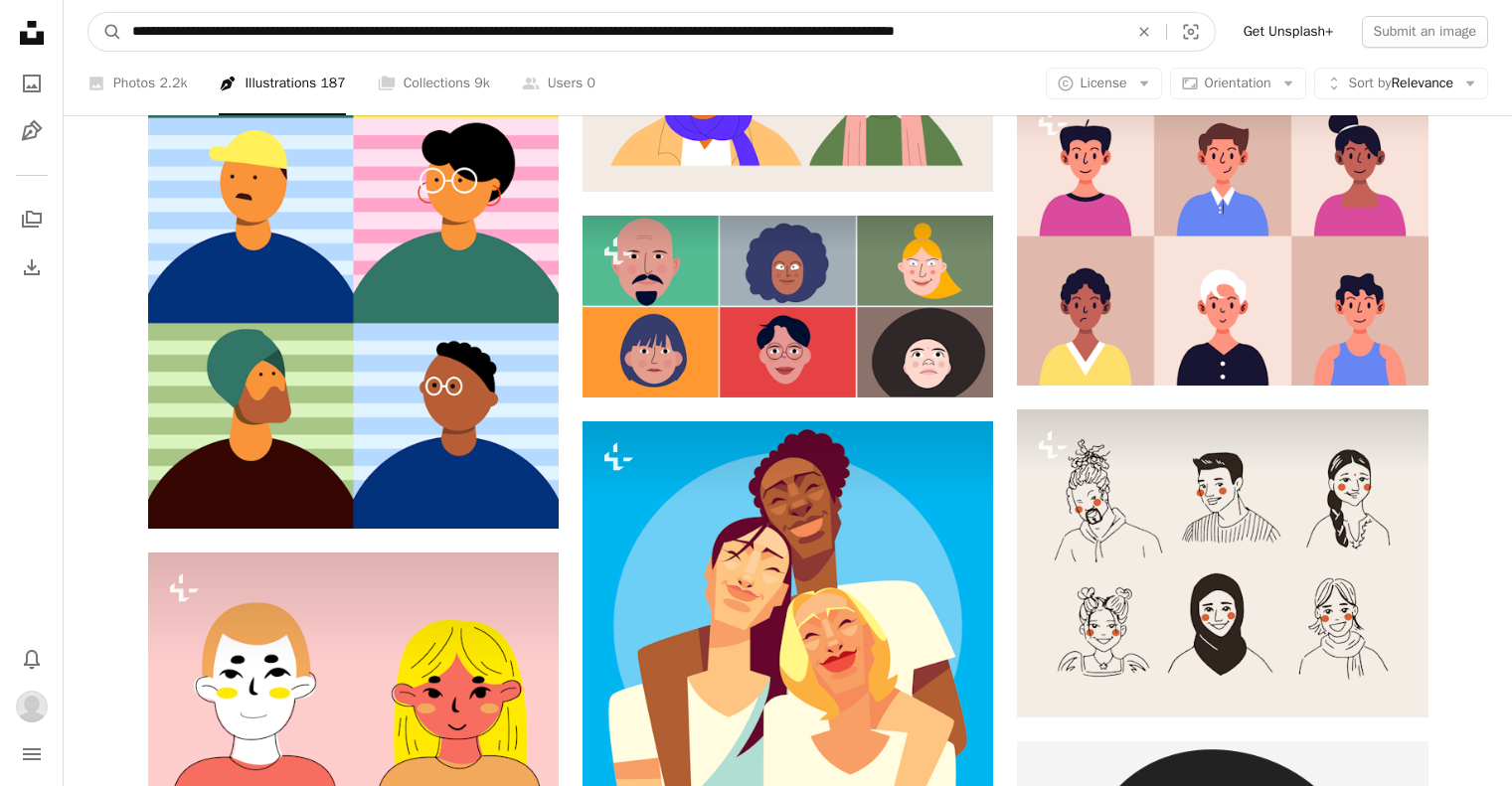 type on "**********" 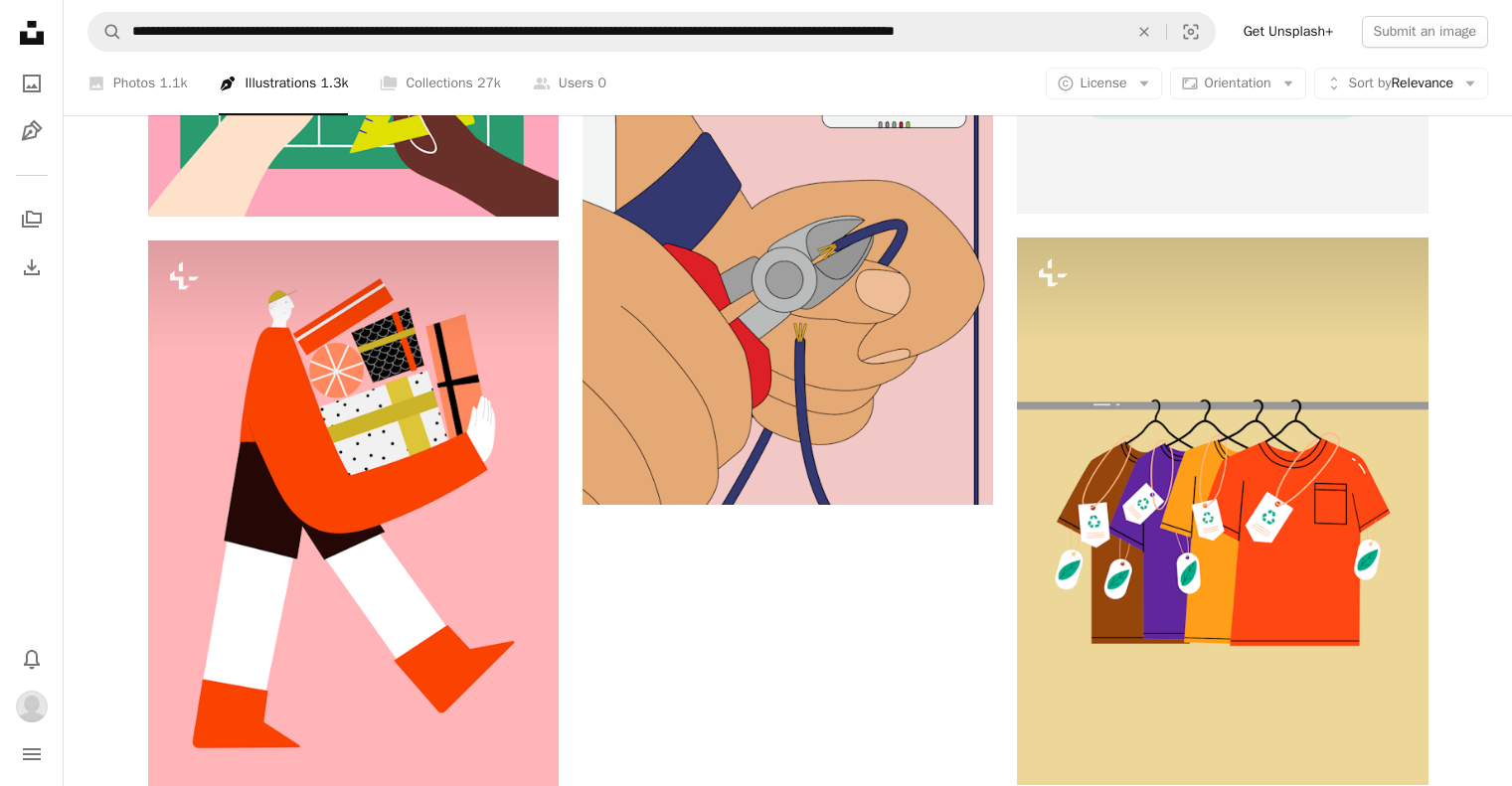 scroll, scrollTop: 0, scrollLeft: 0, axis: both 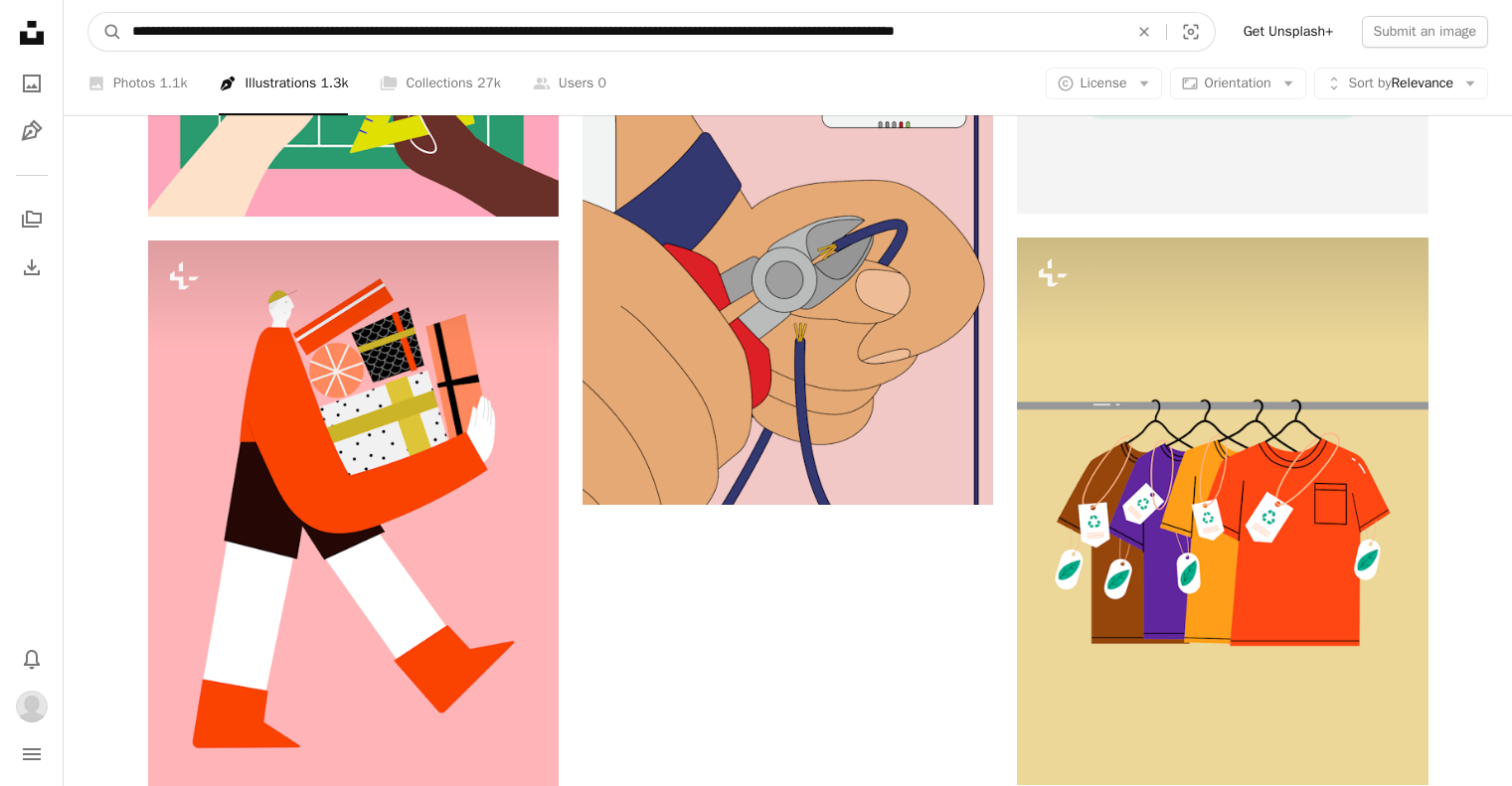 drag, startPoint x: 293, startPoint y: 34, endPoint x: 85, endPoint y: 27, distance: 208.11776 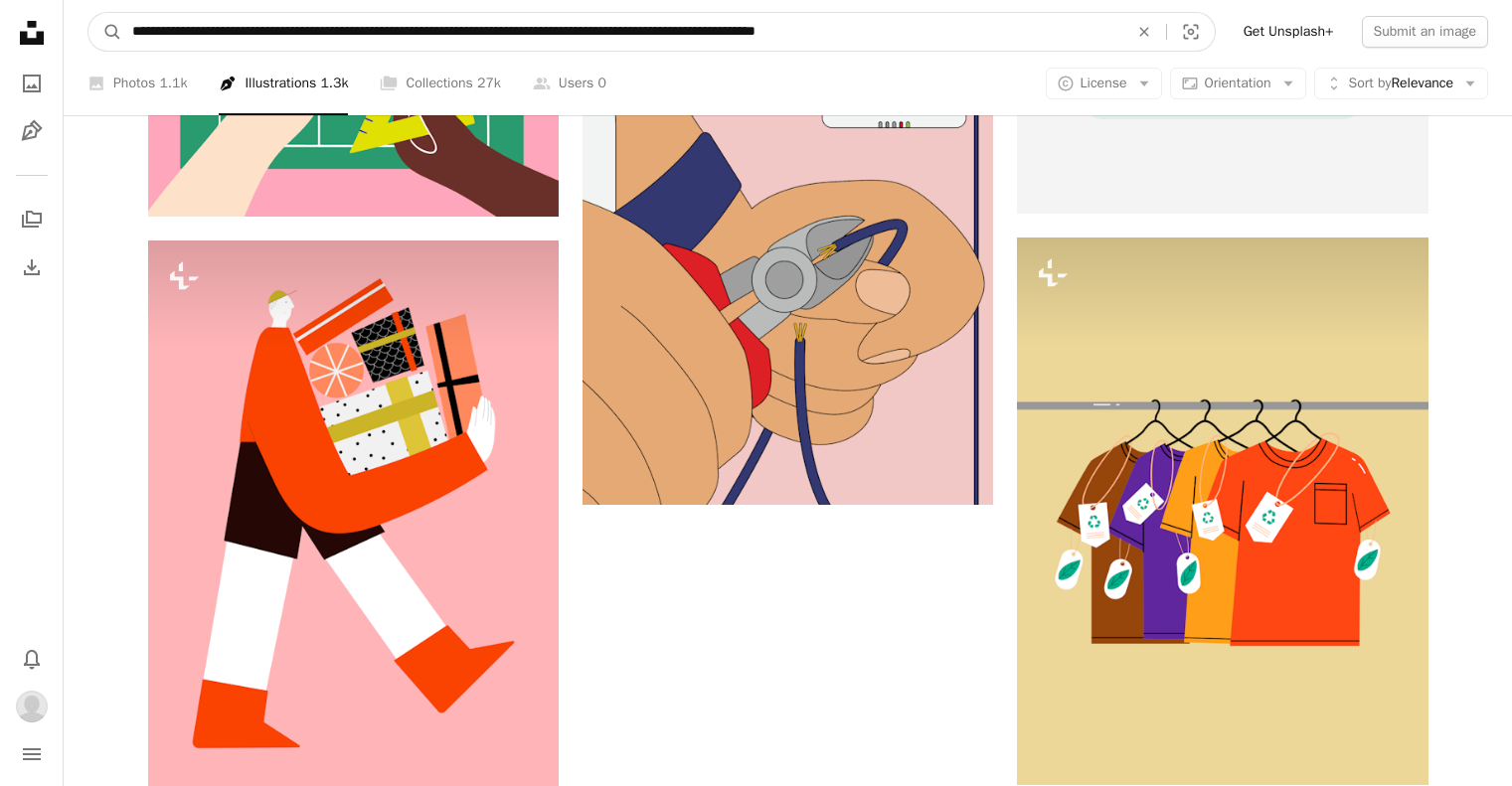 click on "A magnifying glass" at bounding box center (105, 32) 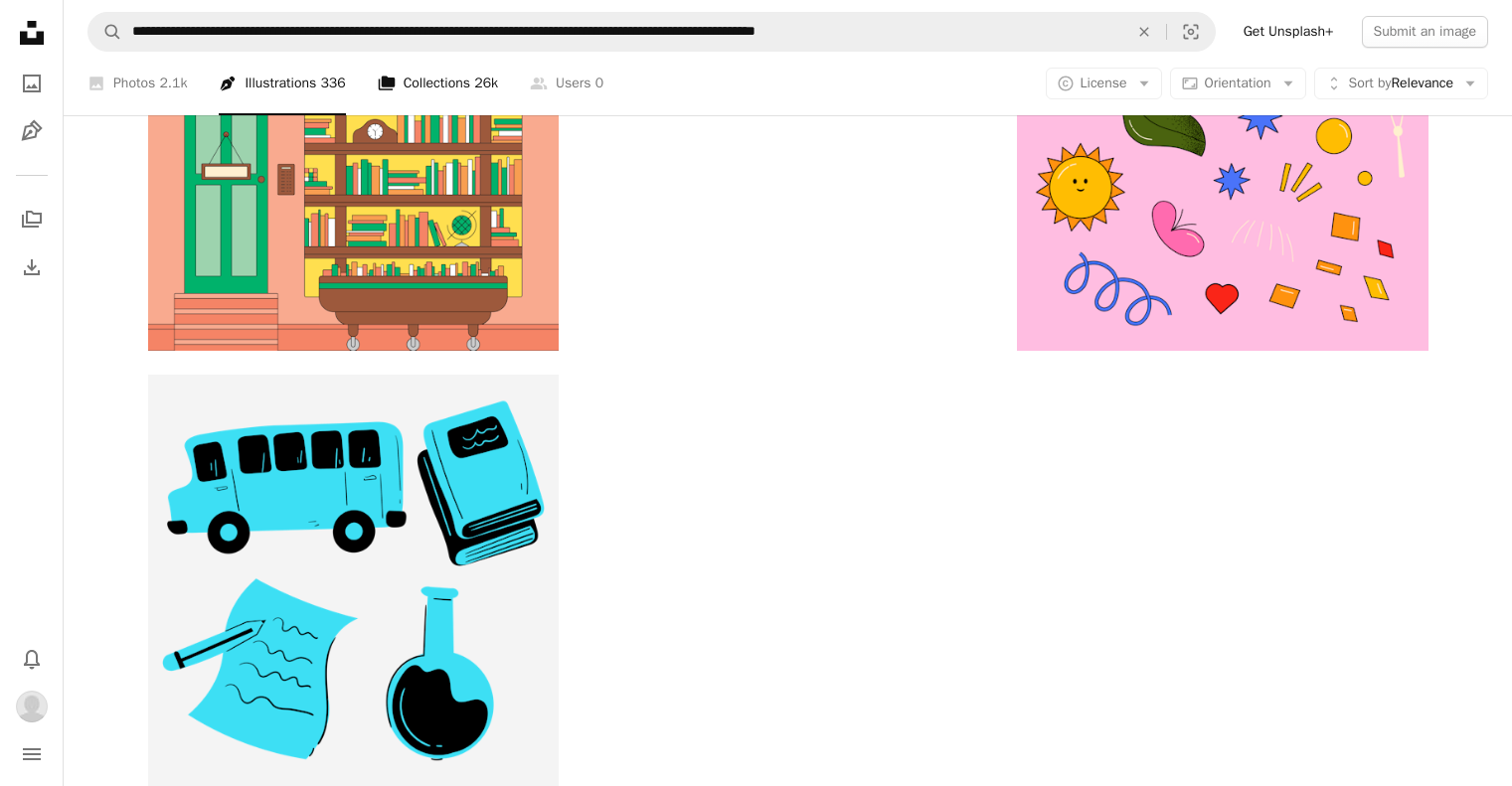 scroll, scrollTop: 0, scrollLeft: 0, axis: both 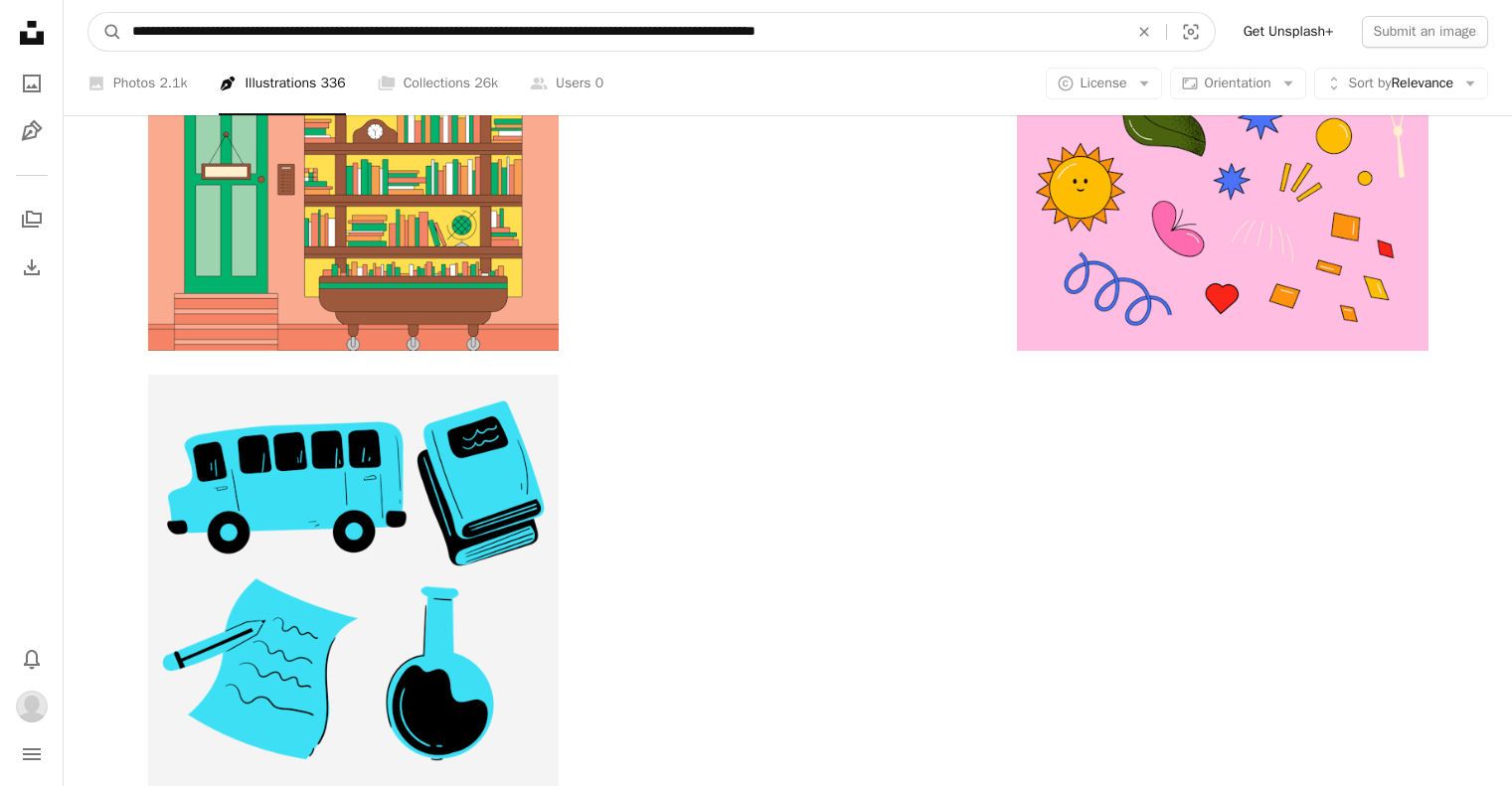 drag, startPoint x: 433, startPoint y: 32, endPoint x: 888, endPoint y: 21, distance: 455.13295 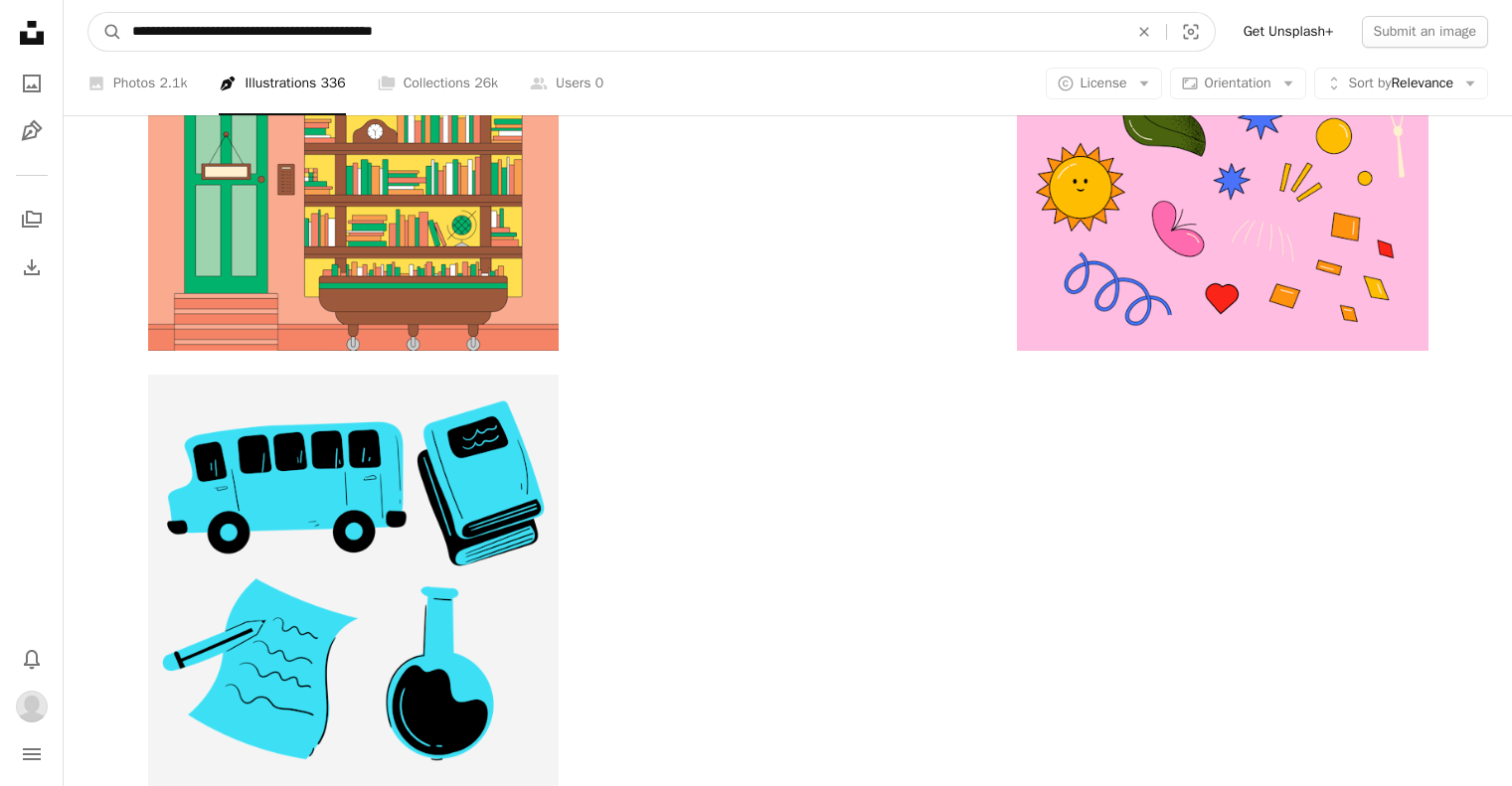 type on "**********" 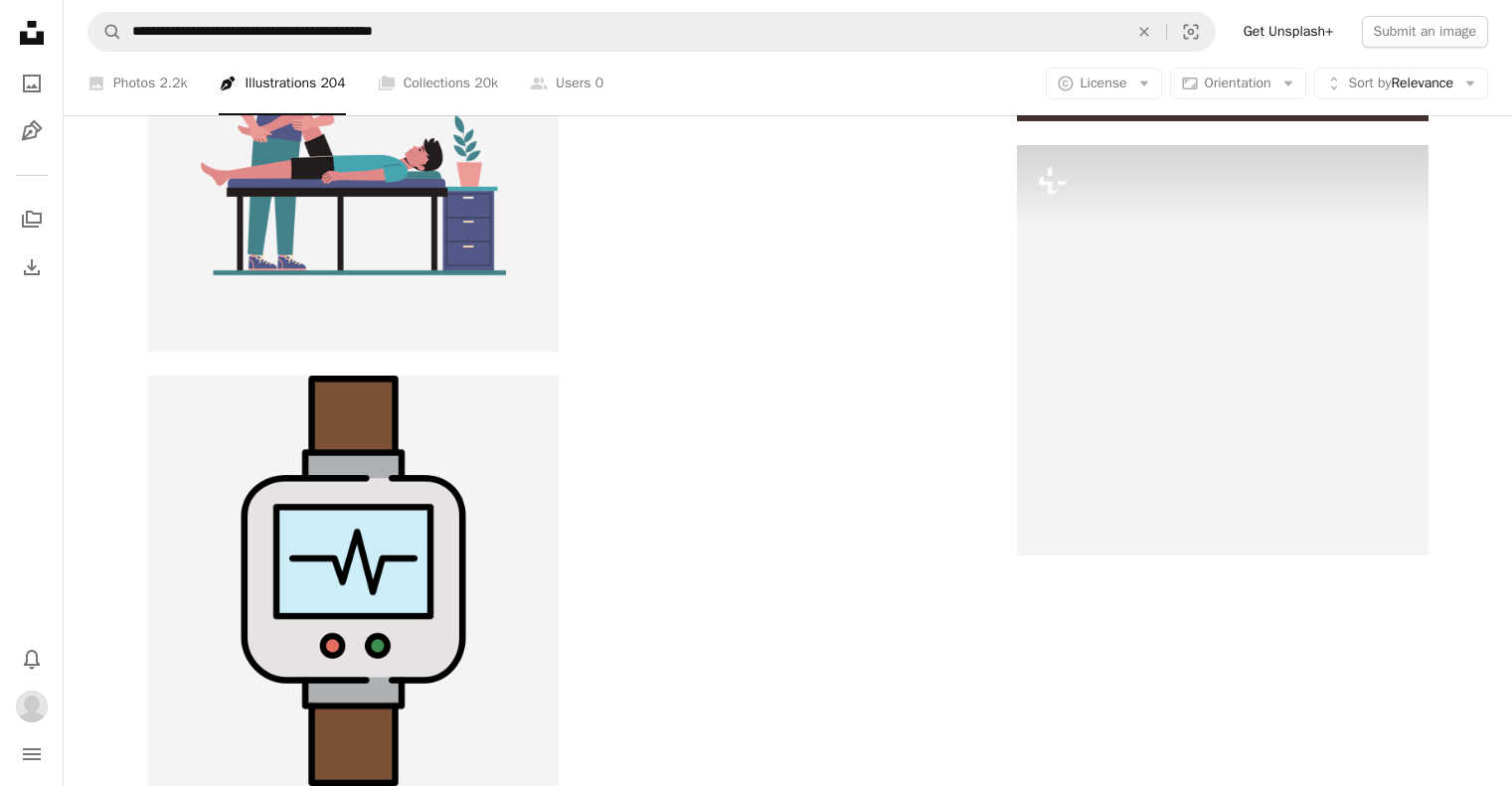 scroll, scrollTop: 0, scrollLeft: 0, axis: both 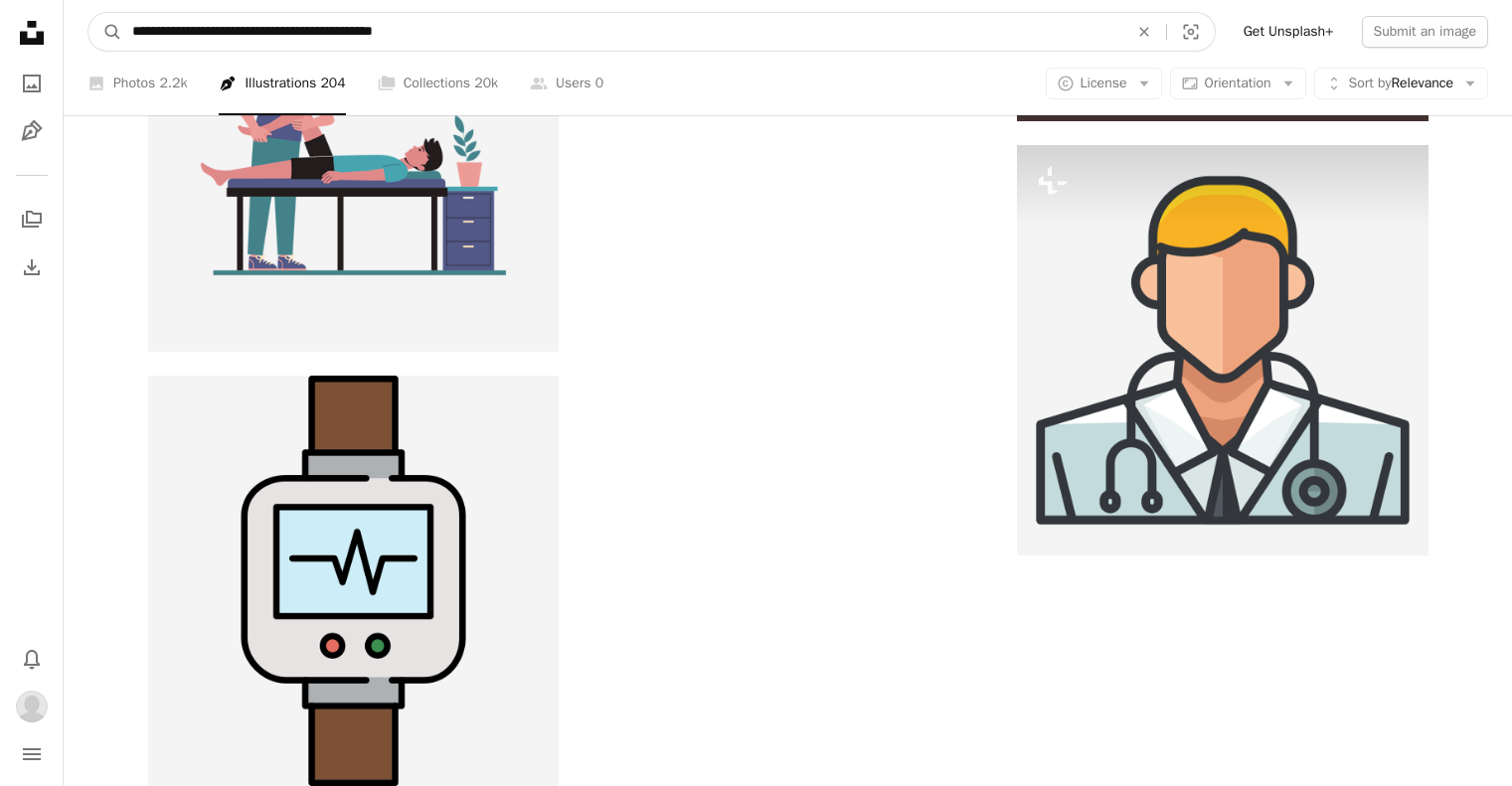 click on "**********" at bounding box center (622, 32) 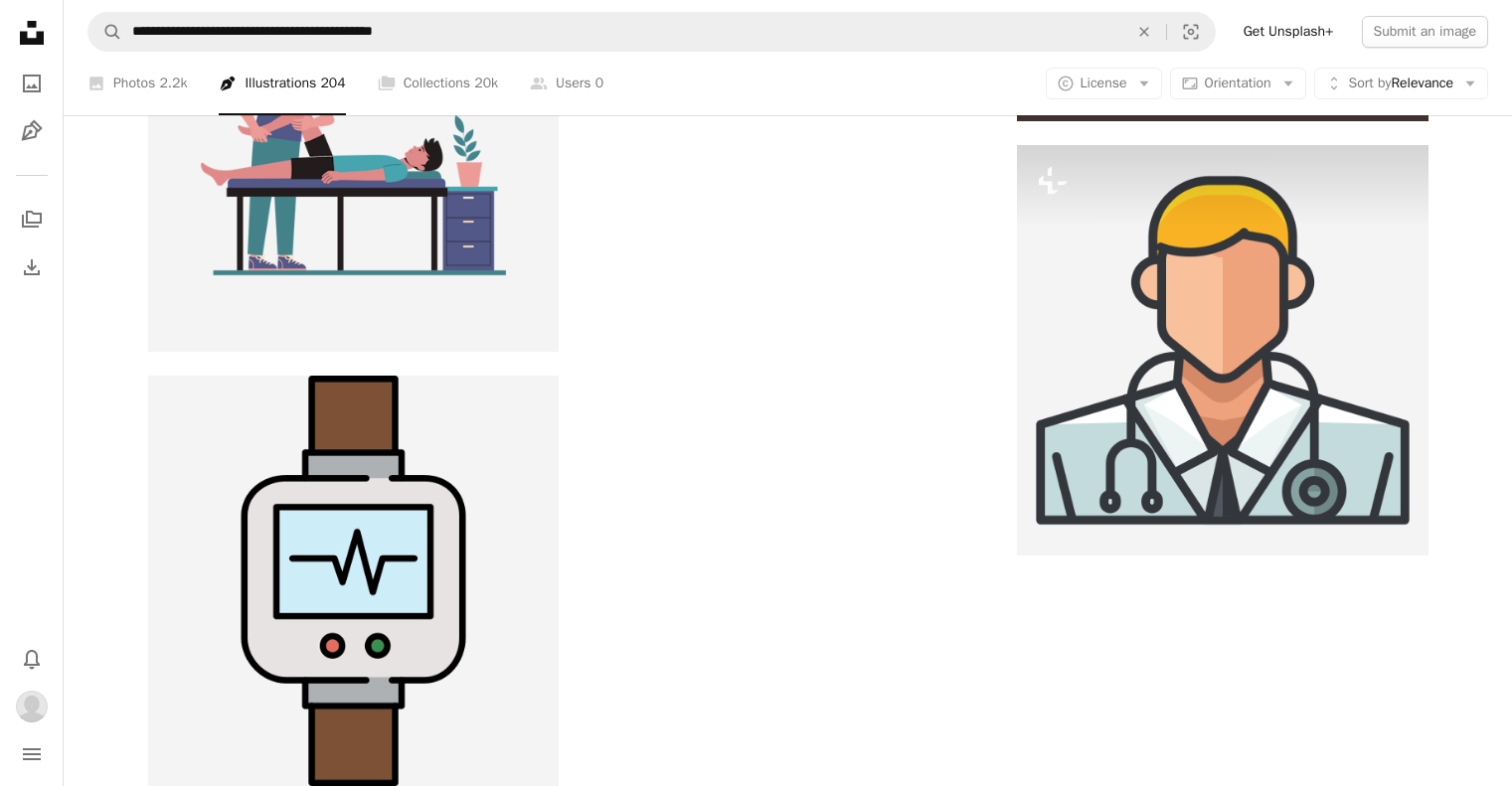 click on "health" at bounding box center (676, -5810) 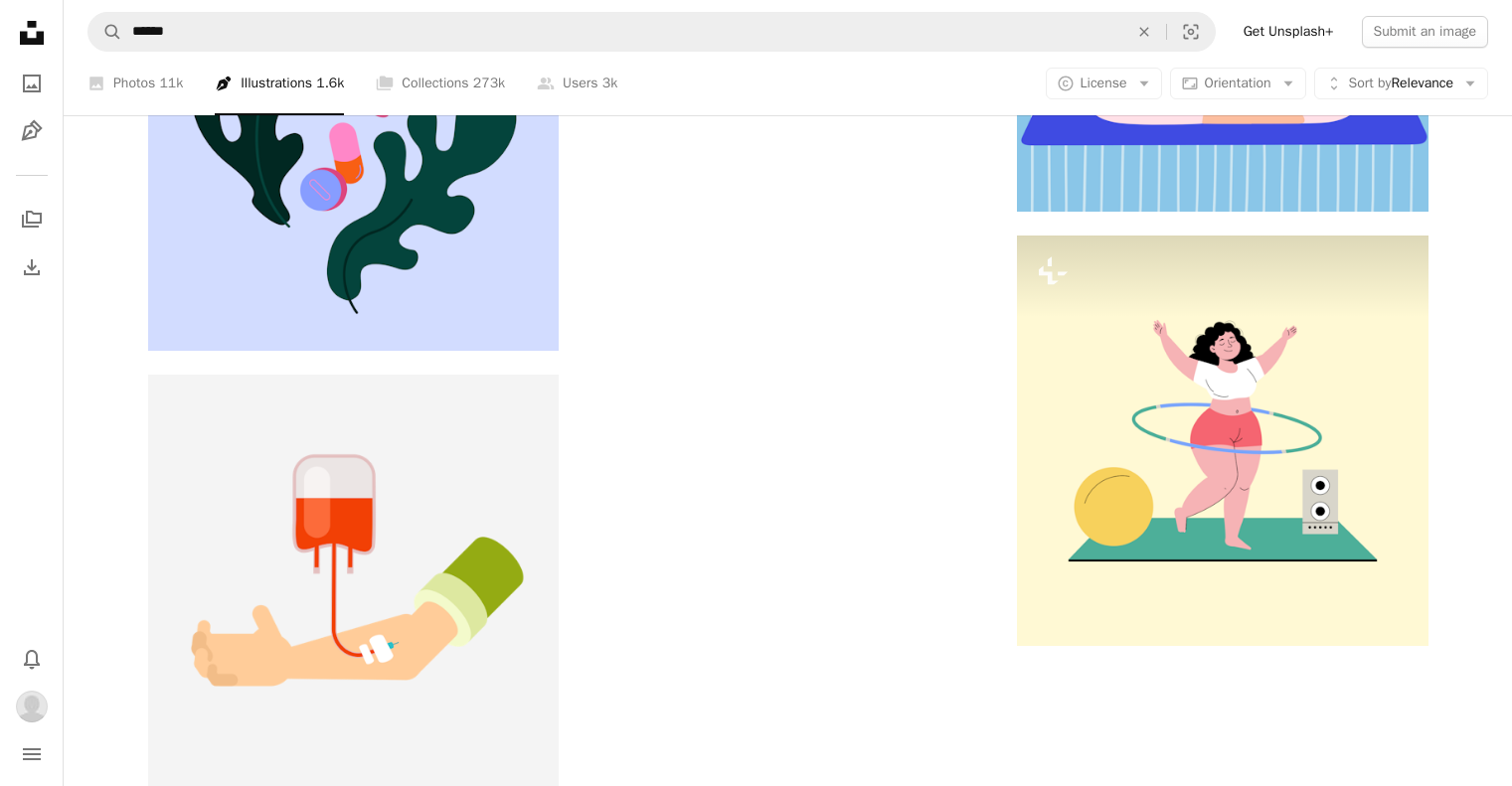 scroll, scrollTop: 0, scrollLeft: 0, axis: both 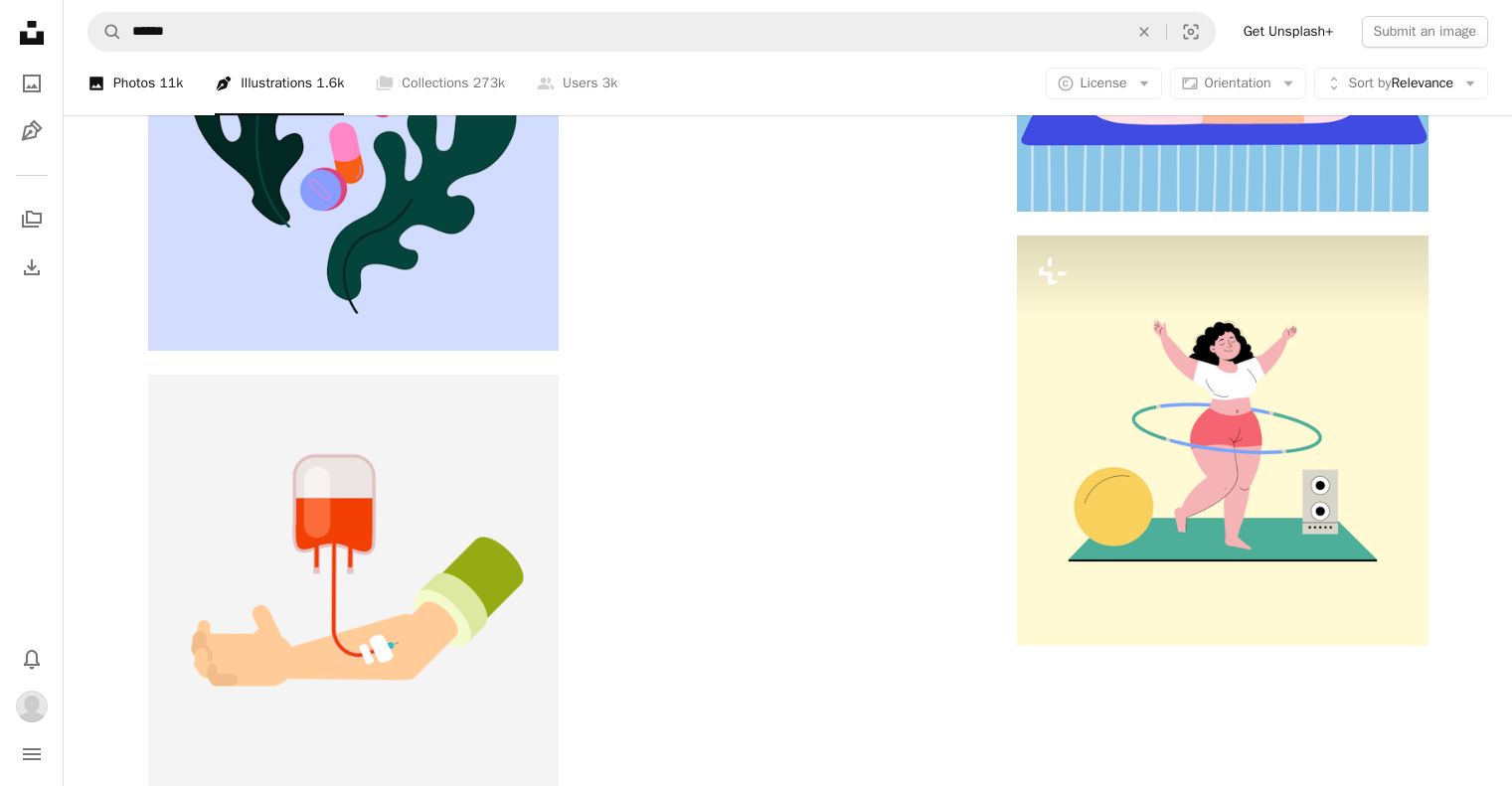 click on "A photo Photos   11k" at bounding box center (135, 83) 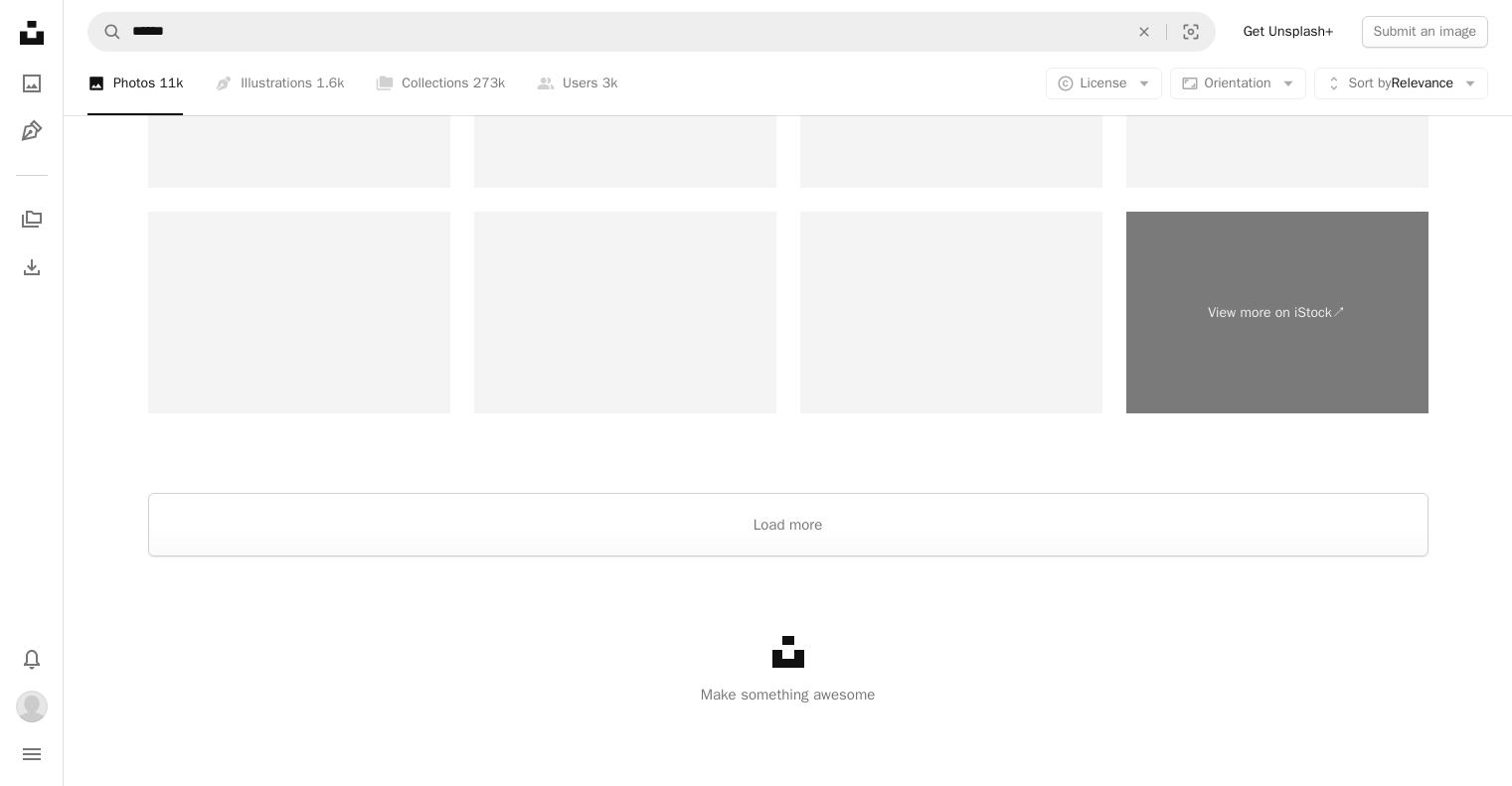 scroll, scrollTop: 2631, scrollLeft: 0, axis: vertical 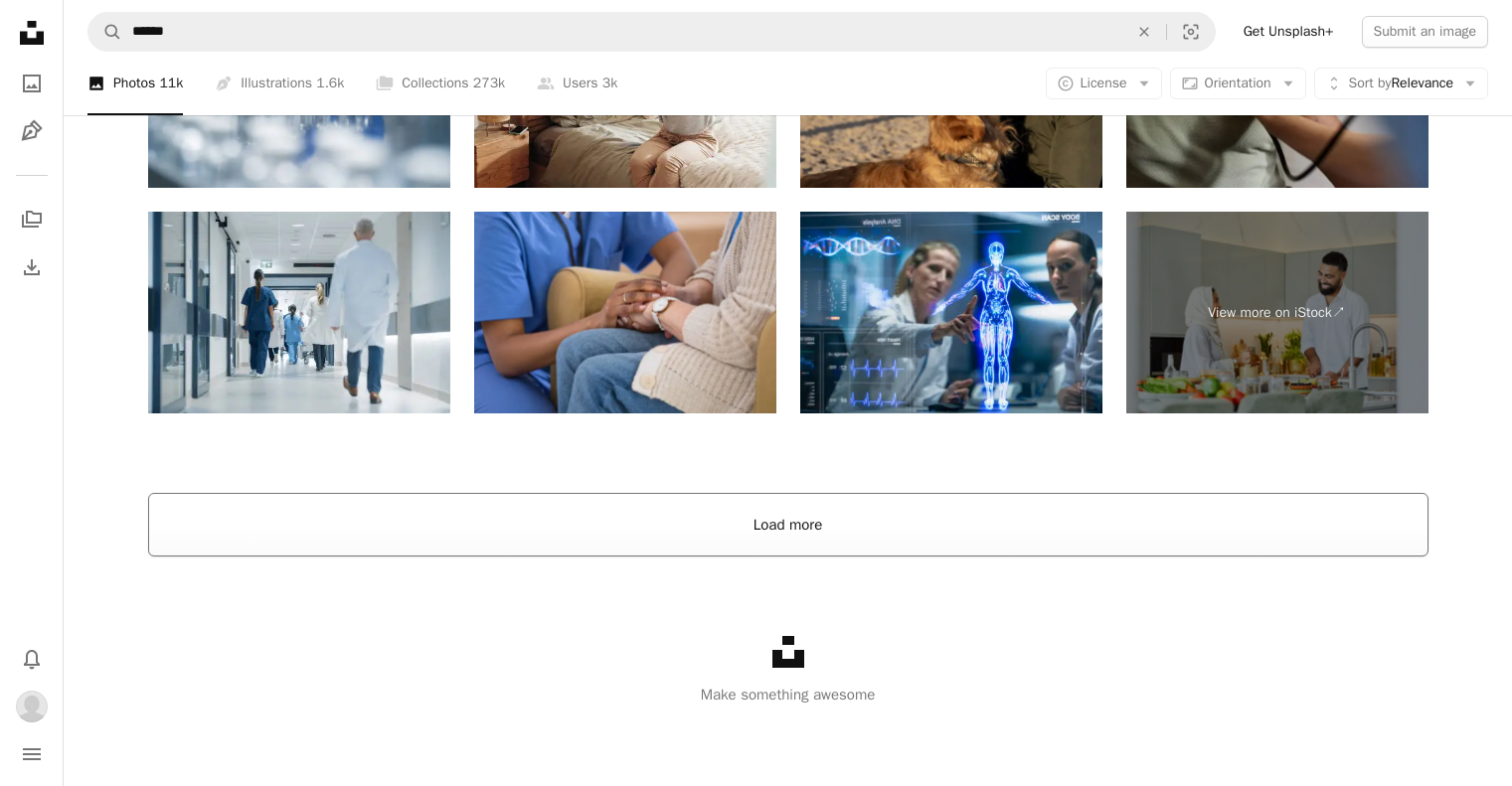 click on "Load more" at bounding box center [788, 525] 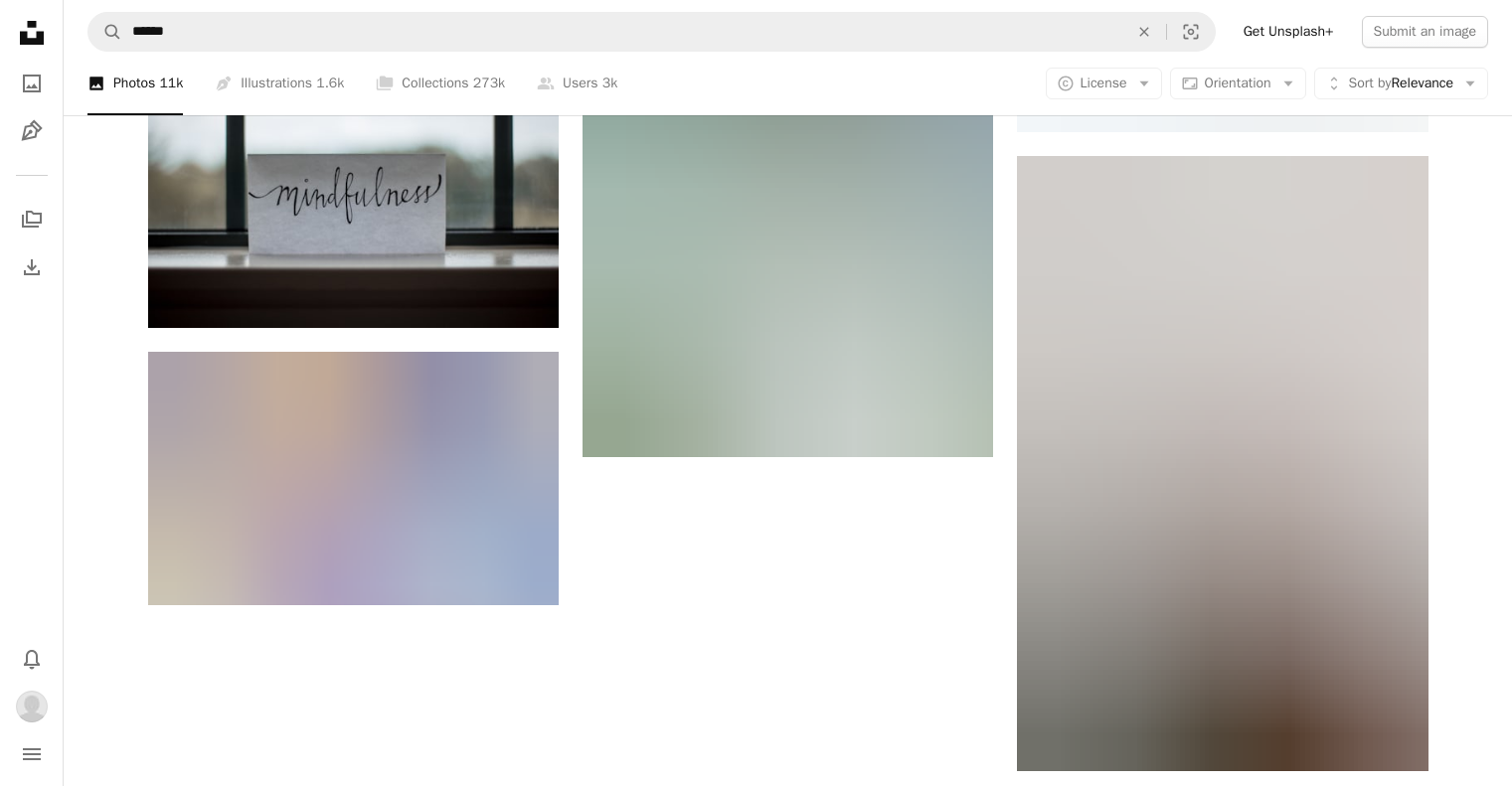 scroll, scrollTop: 6010, scrollLeft: 0, axis: vertical 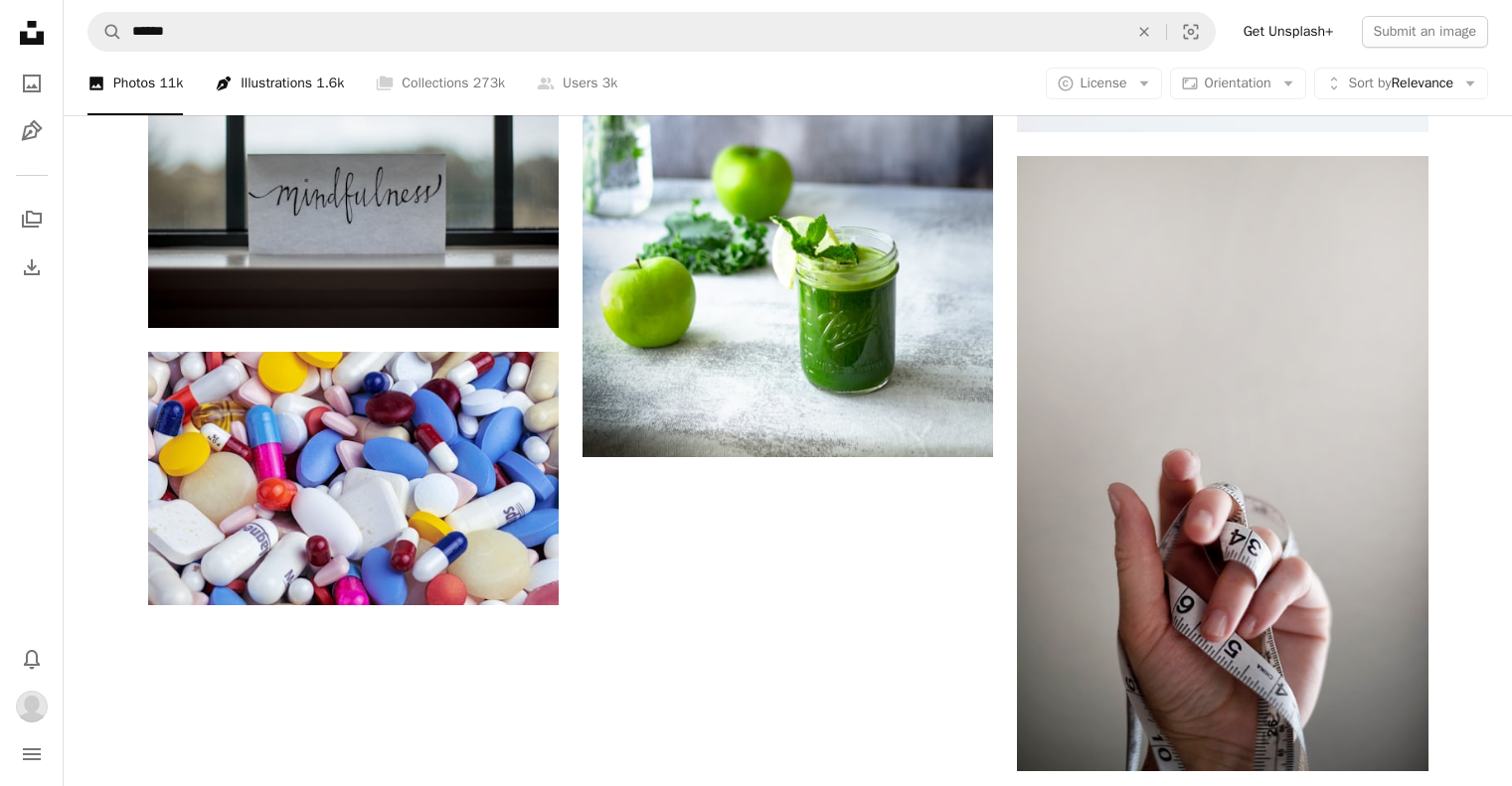 click on "Pen Tool Illustrations   1.6k" at bounding box center [279, 83] 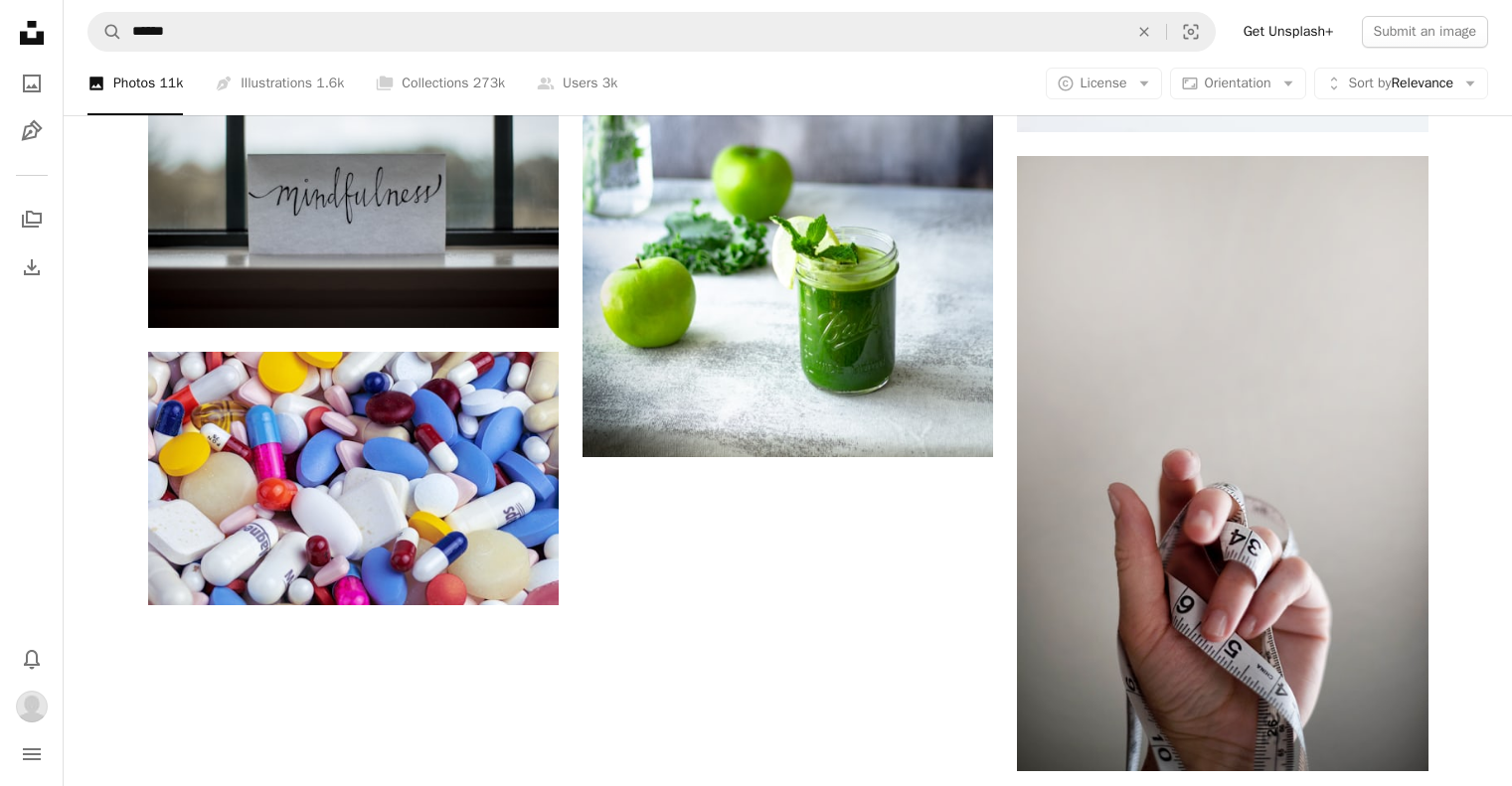 scroll, scrollTop: 0, scrollLeft: 0, axis: both 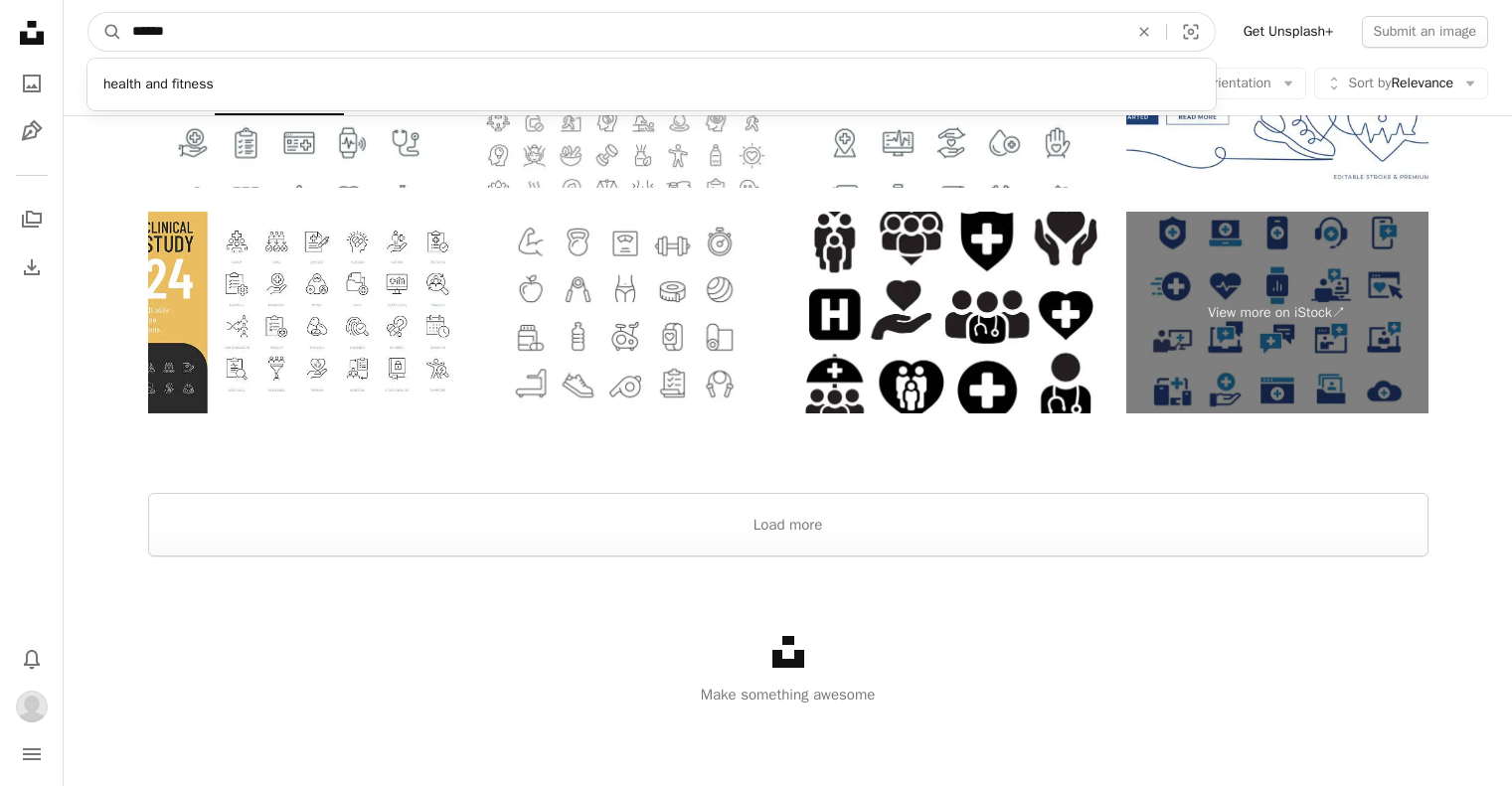 drag, startPoint x: 223, startPoint y: 22, endPoint x: 60, endPoint y: 33, distance: 163.37074 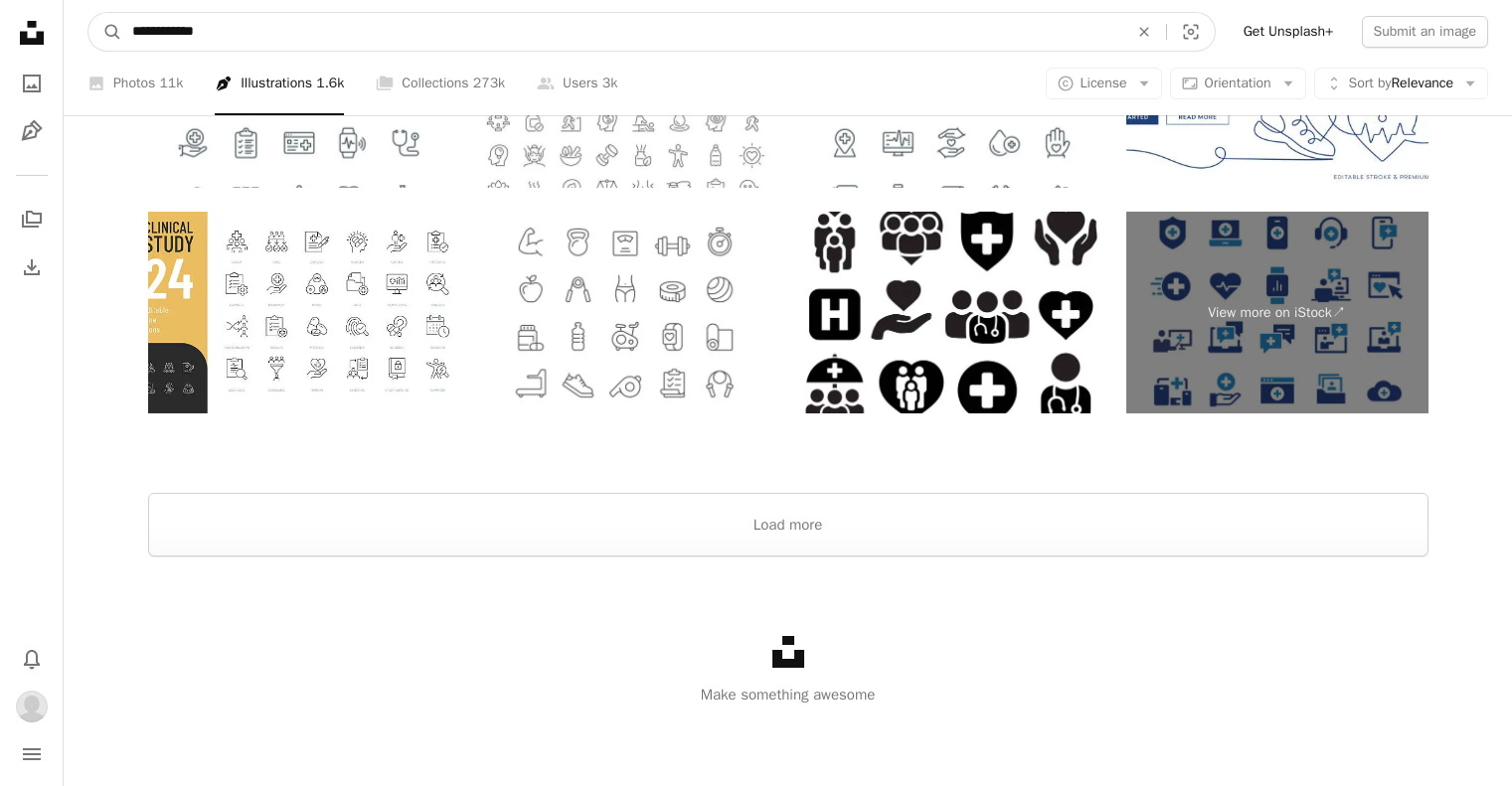 type on "**********" 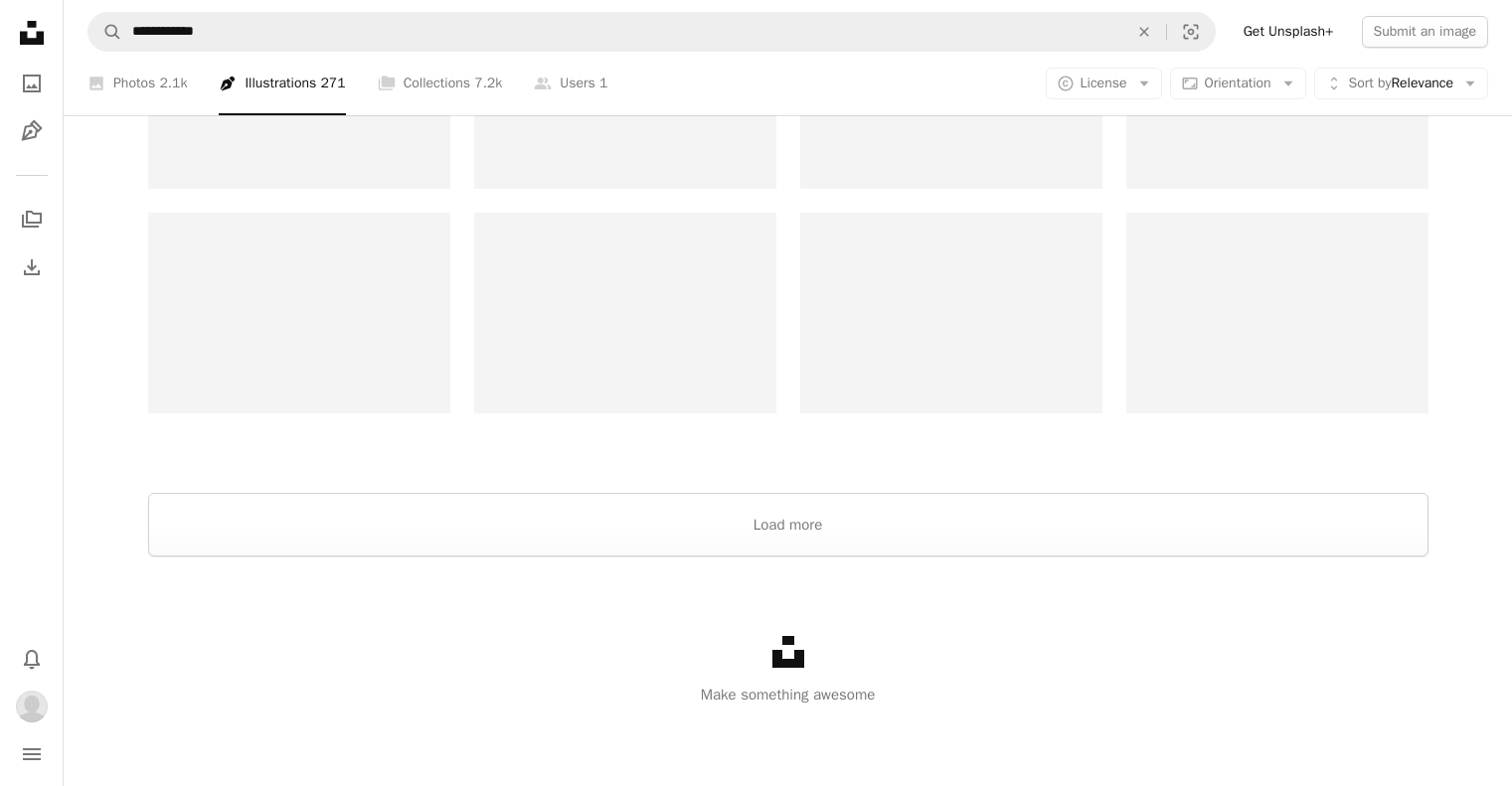 scroll, scrollTop: 1101, scrollLeft: 0, axis: vertical 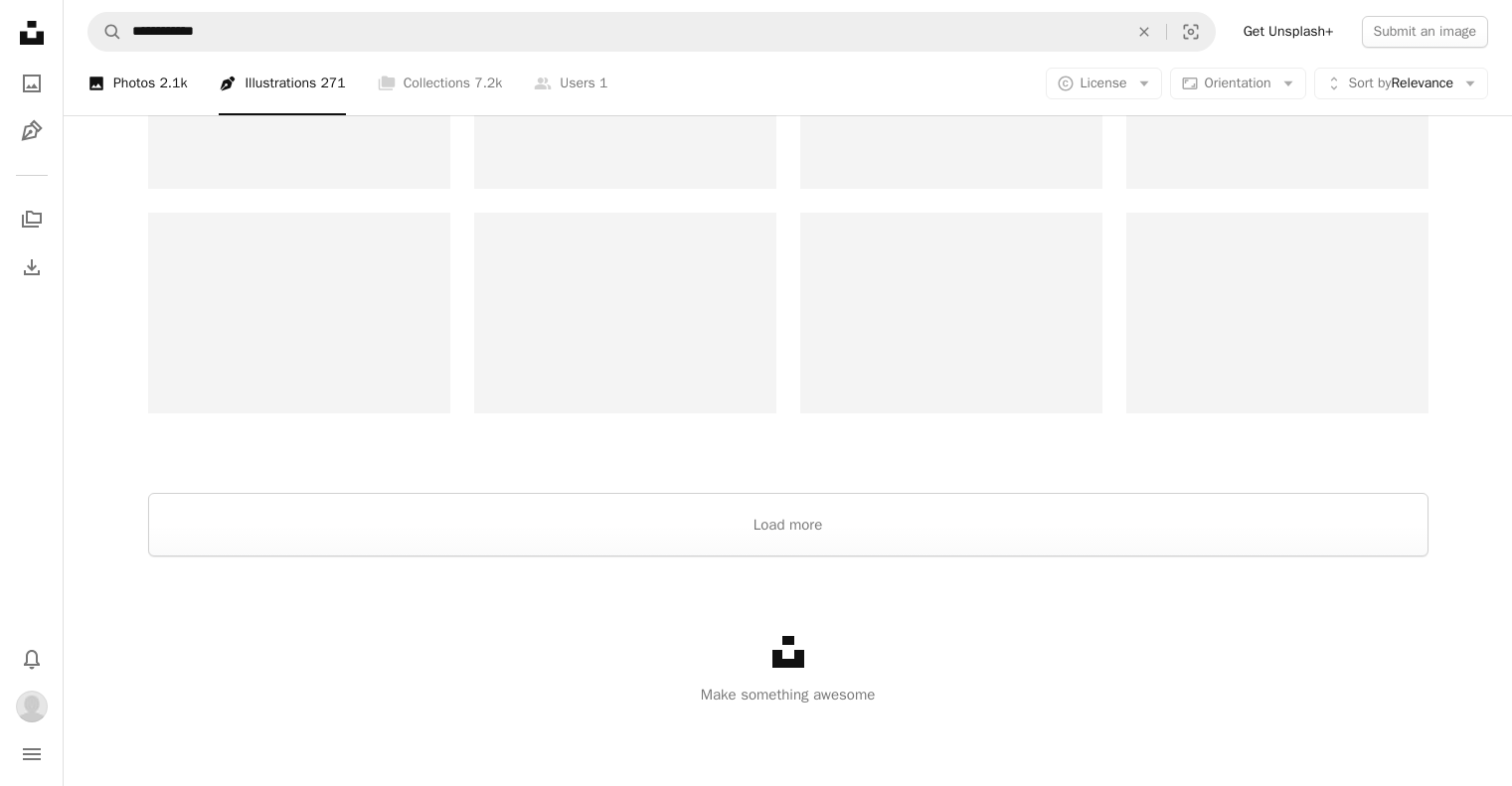 click on "A photo Photos   2.1k" at bounding box center (137, 83) 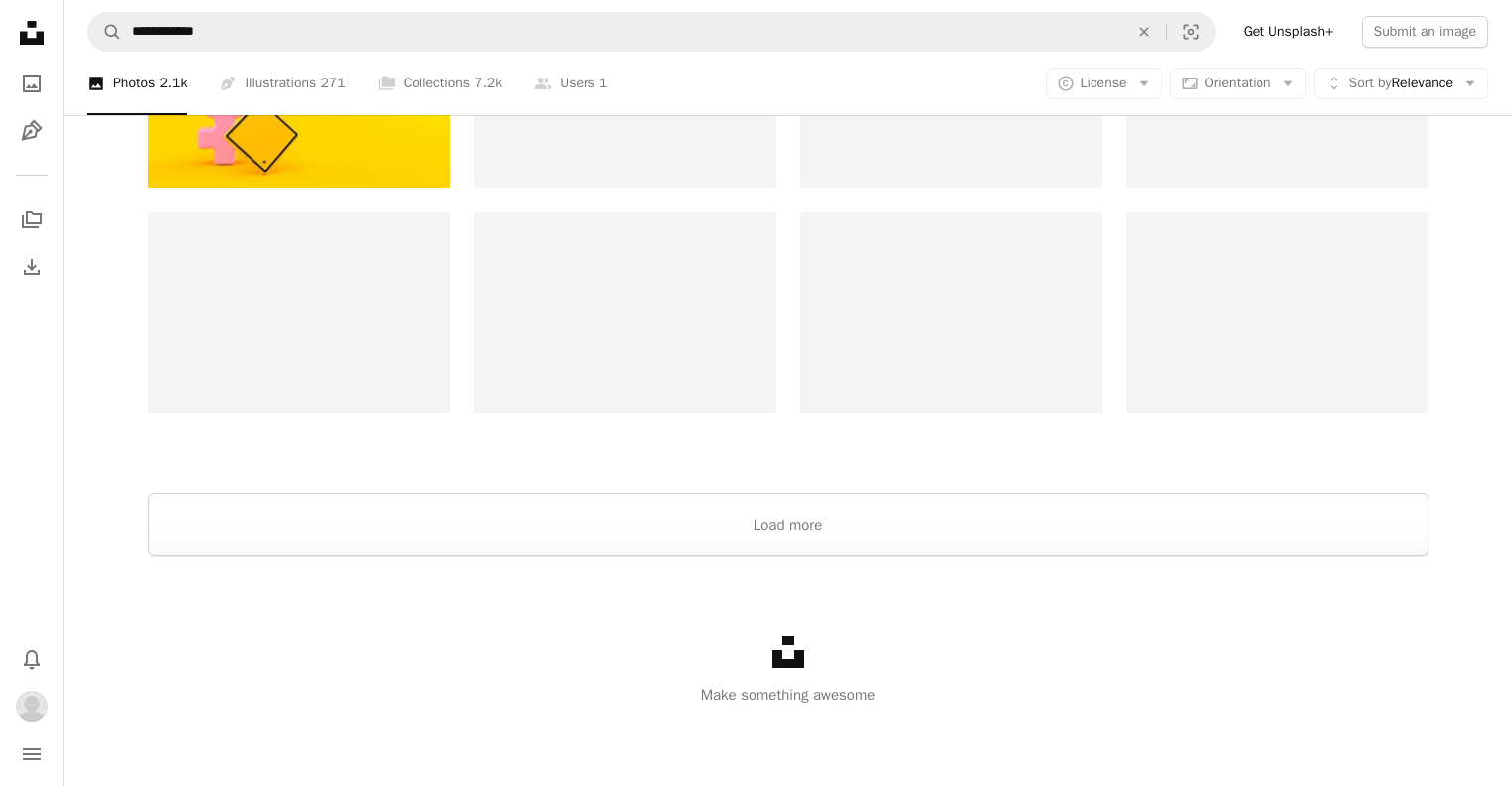 scroll, scrollTop: 2782, scrollLeft: 0, axis: vertical 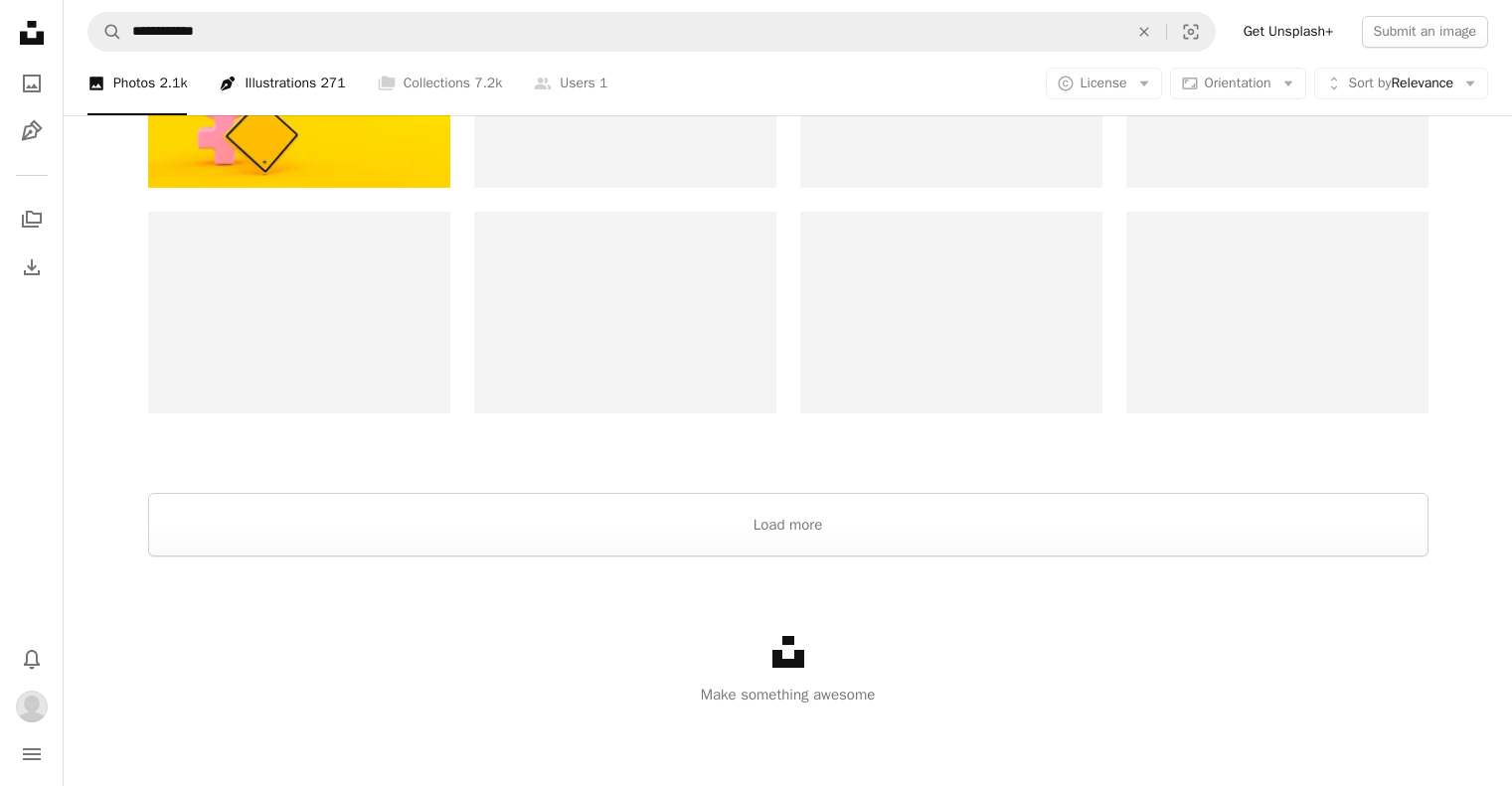 click on "Pen Tool Illustrations   271" at bounding box center (281, 83) 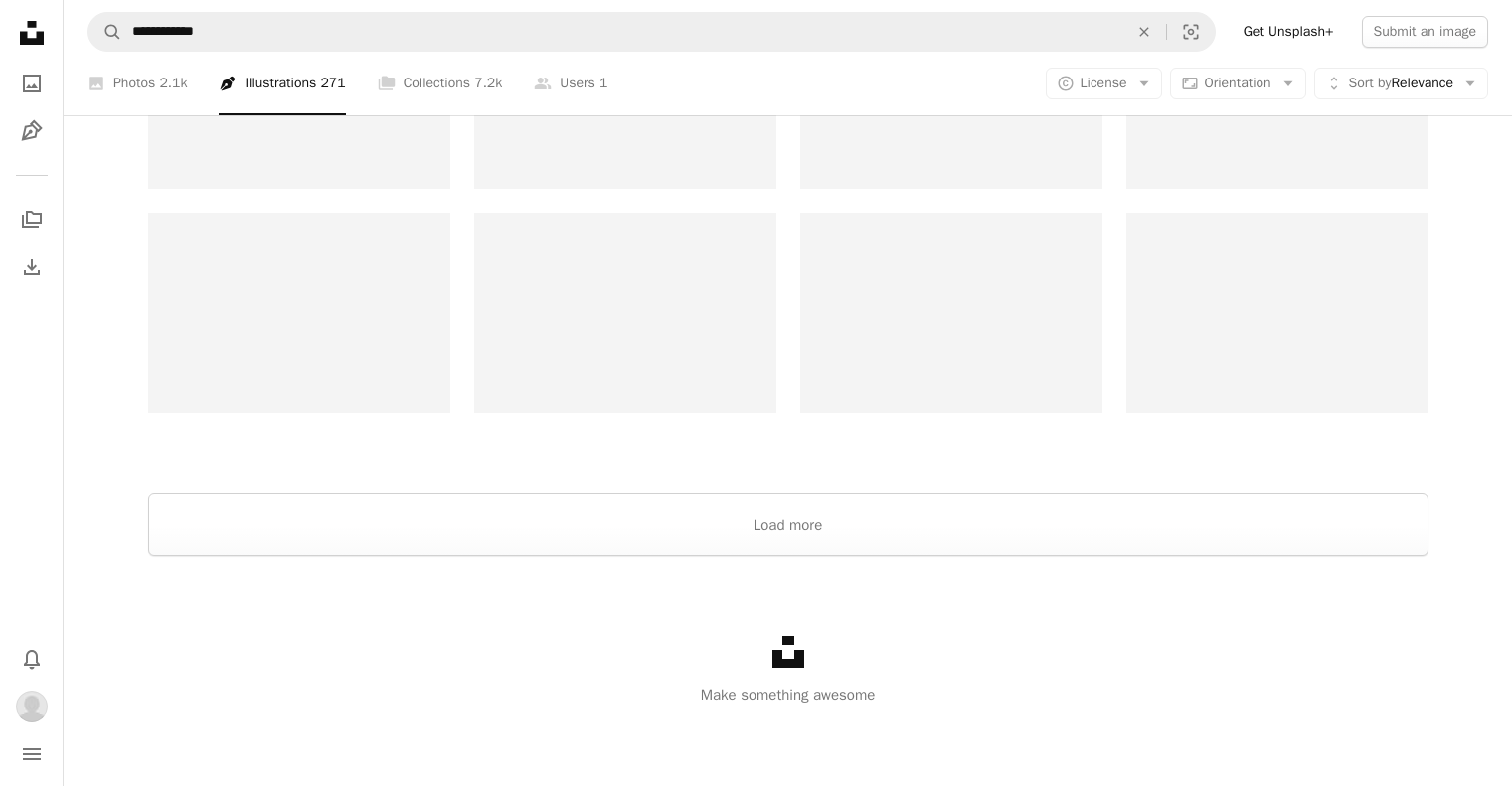 scroll, scrollTop: 1491, scrollLeft: 0, axis: vertical 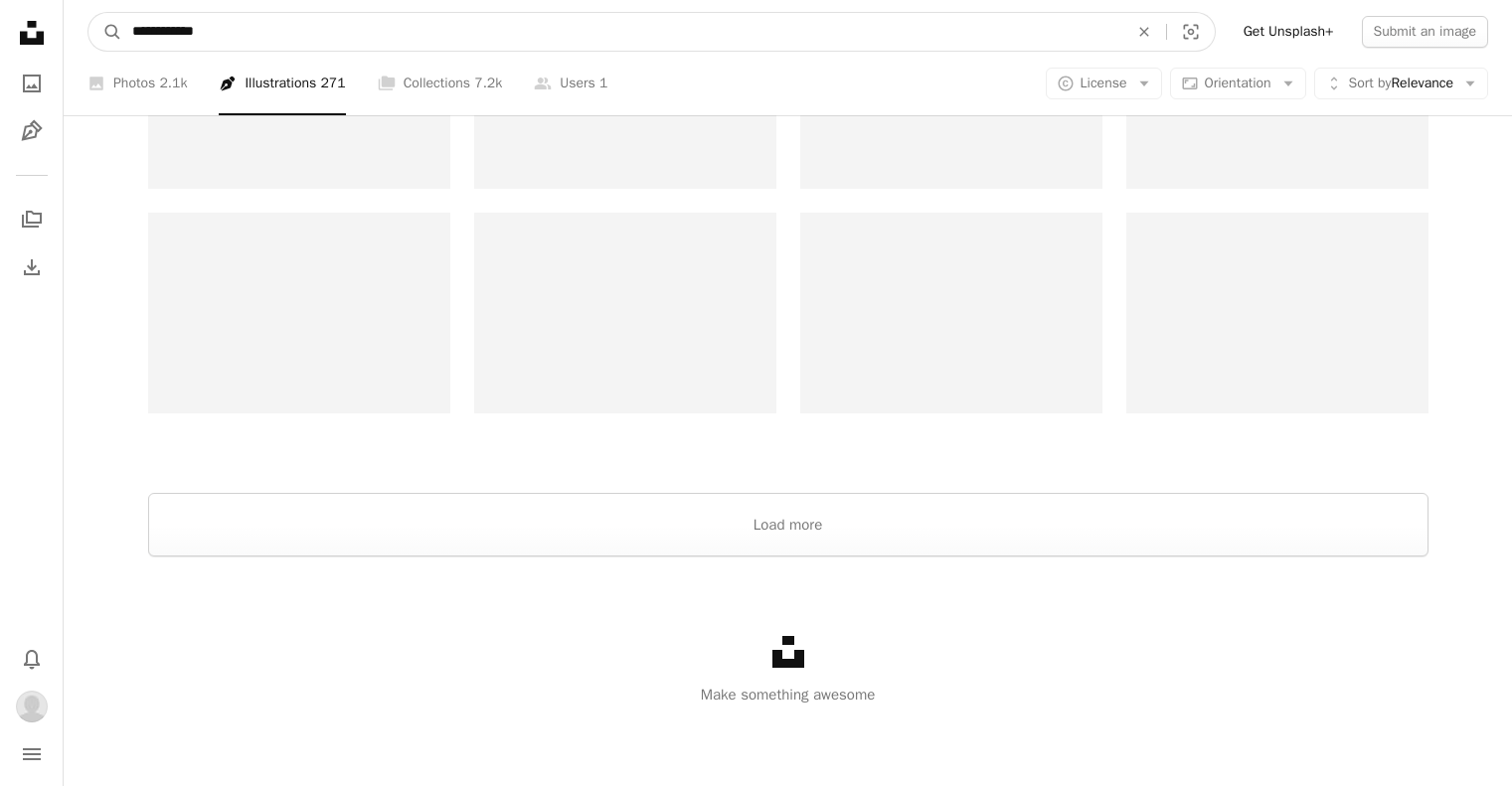 drag, startPoint x: 379, startPoint y: 29, endPoint x: 84, endPoint y: 38, distance: 295.13726 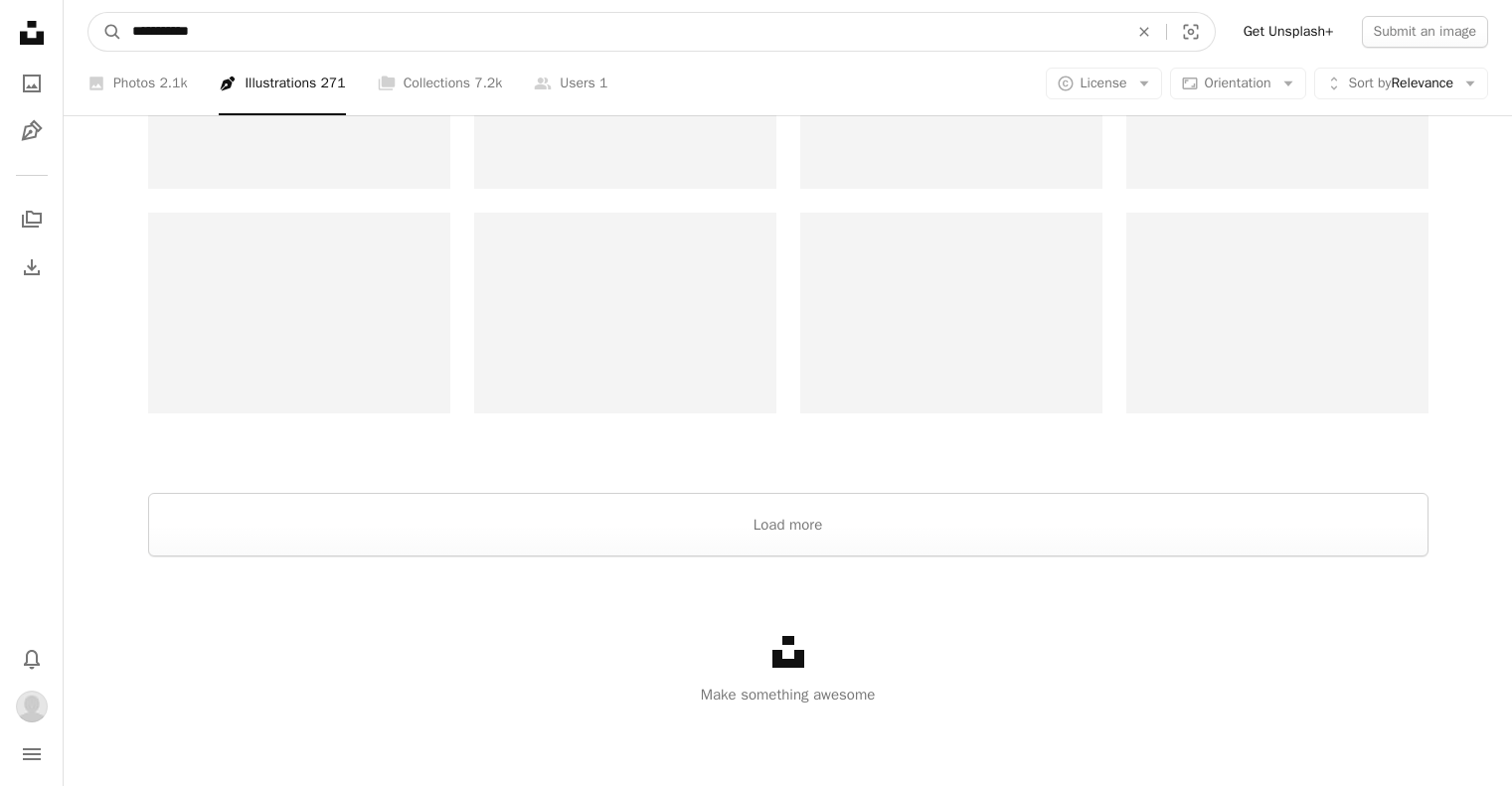 type on "**********" 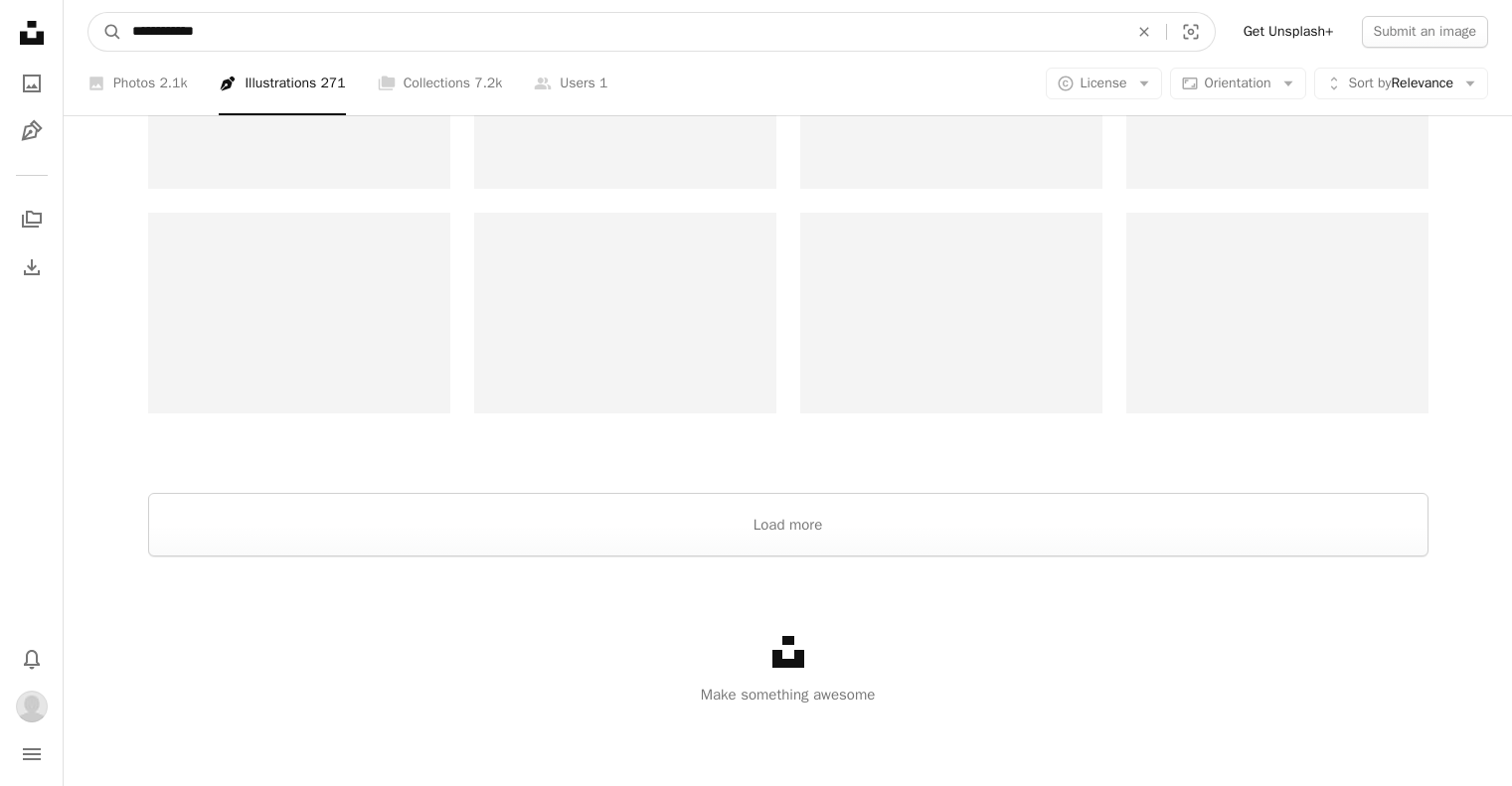 click on "A magnifying glass" at bounding box center [105, 32] 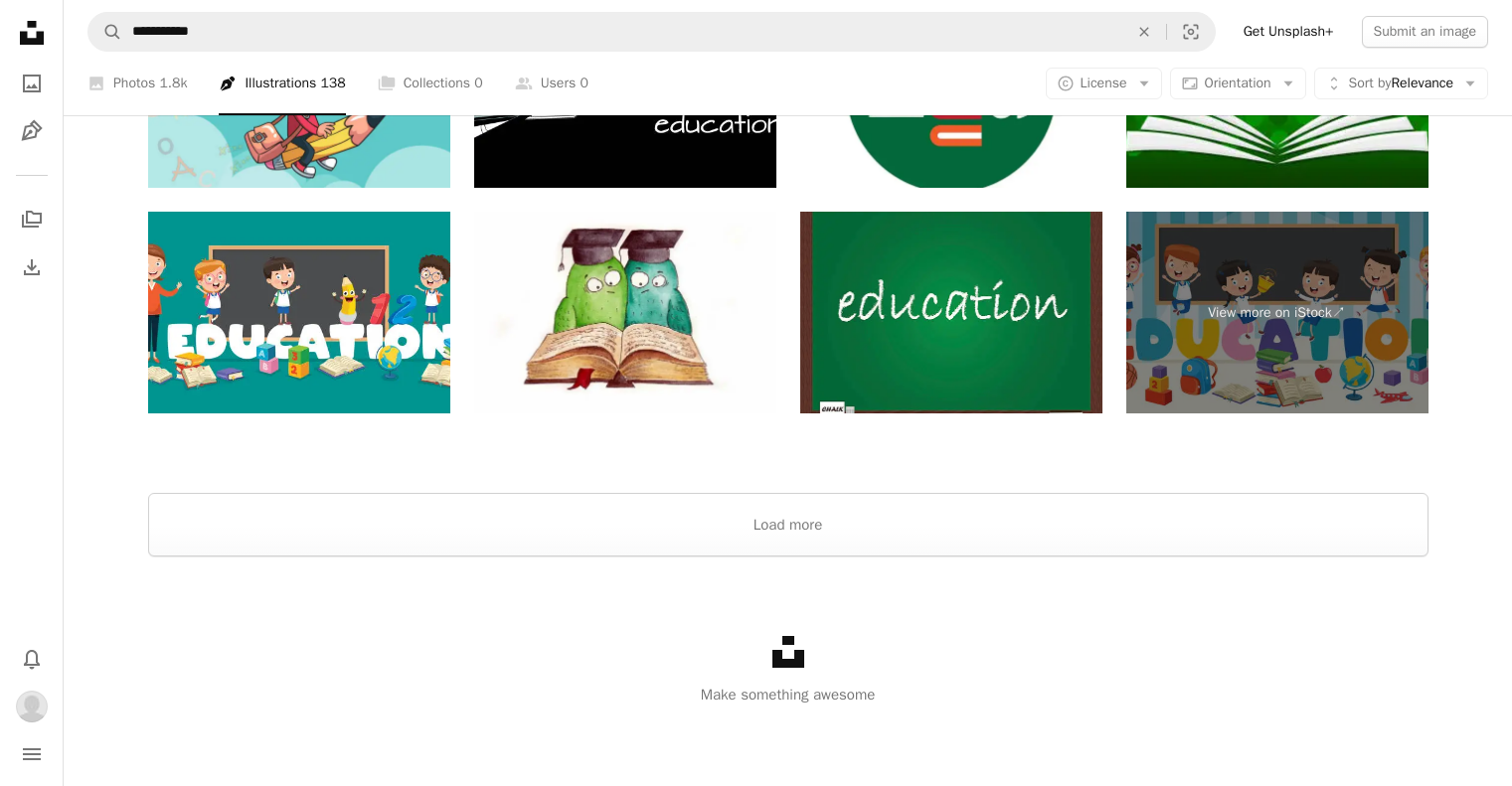 scroll, scrollTop: 795, scrollLeft: 0, axis: vertical 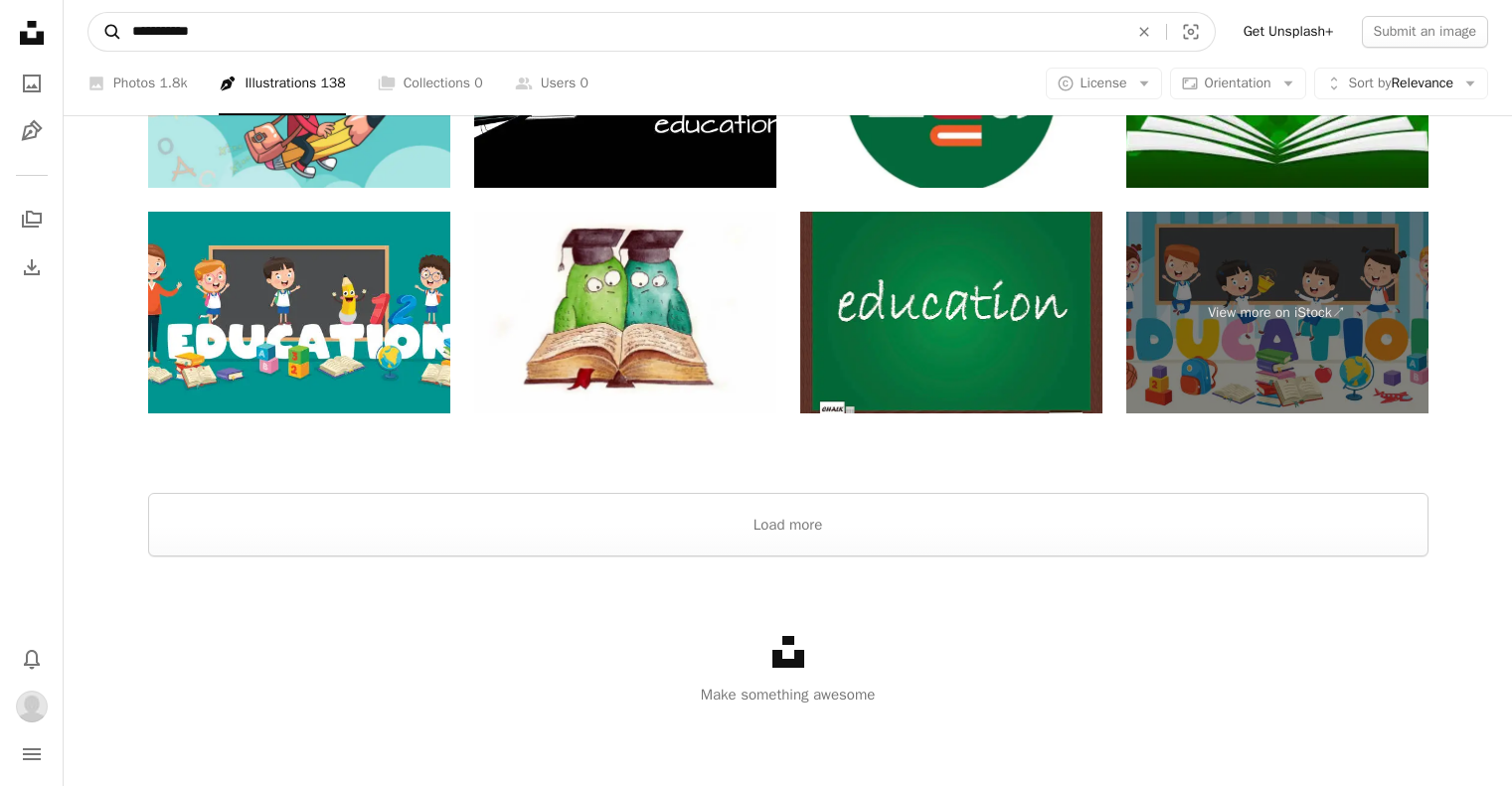 drag, startPoint x: 588, startPoint y: 42, endPoint x: 114, endPoint y: 28, distance: 474.20671 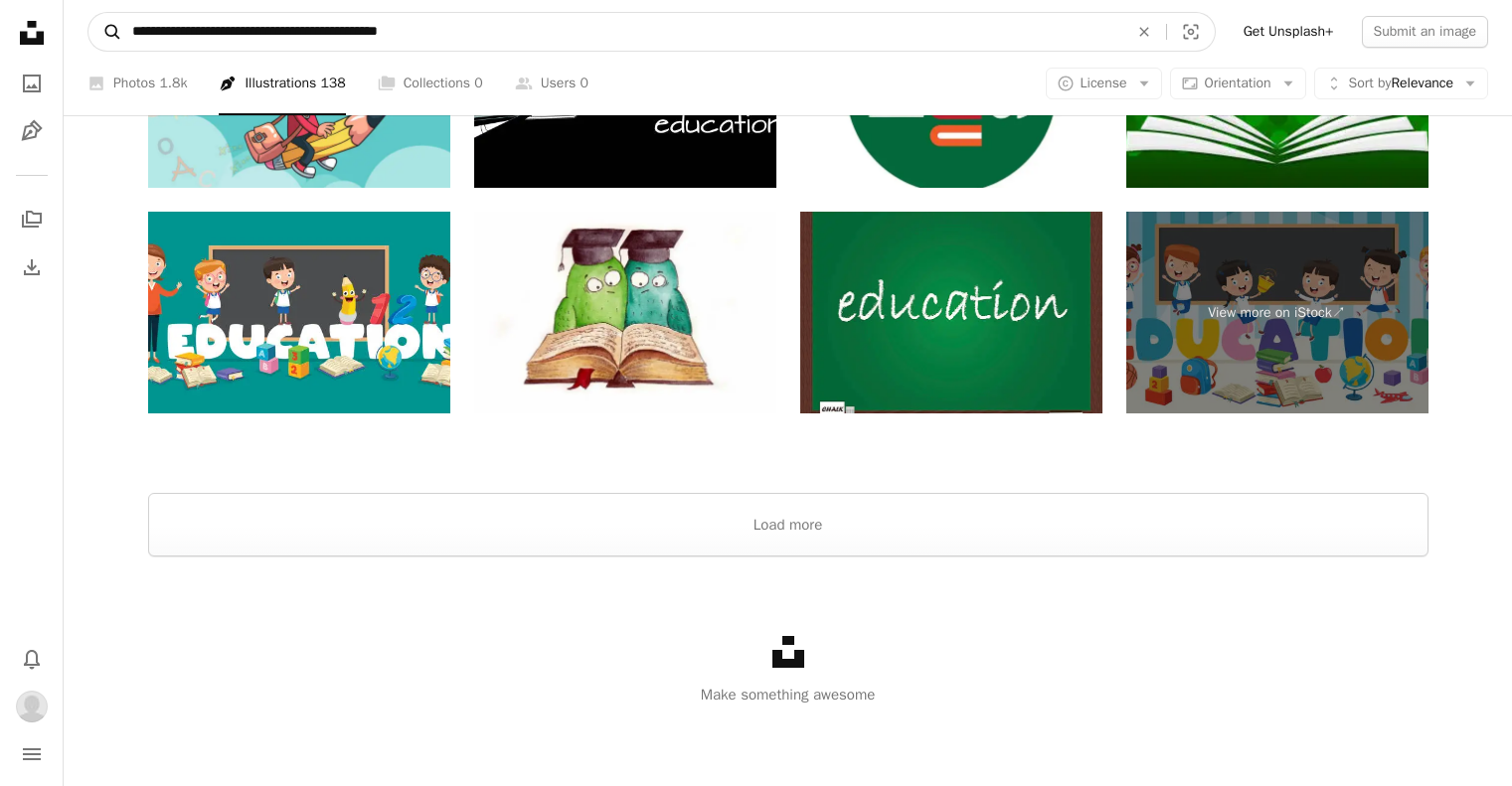 click on "A magnifying glass" at bounding box center (105, 32) 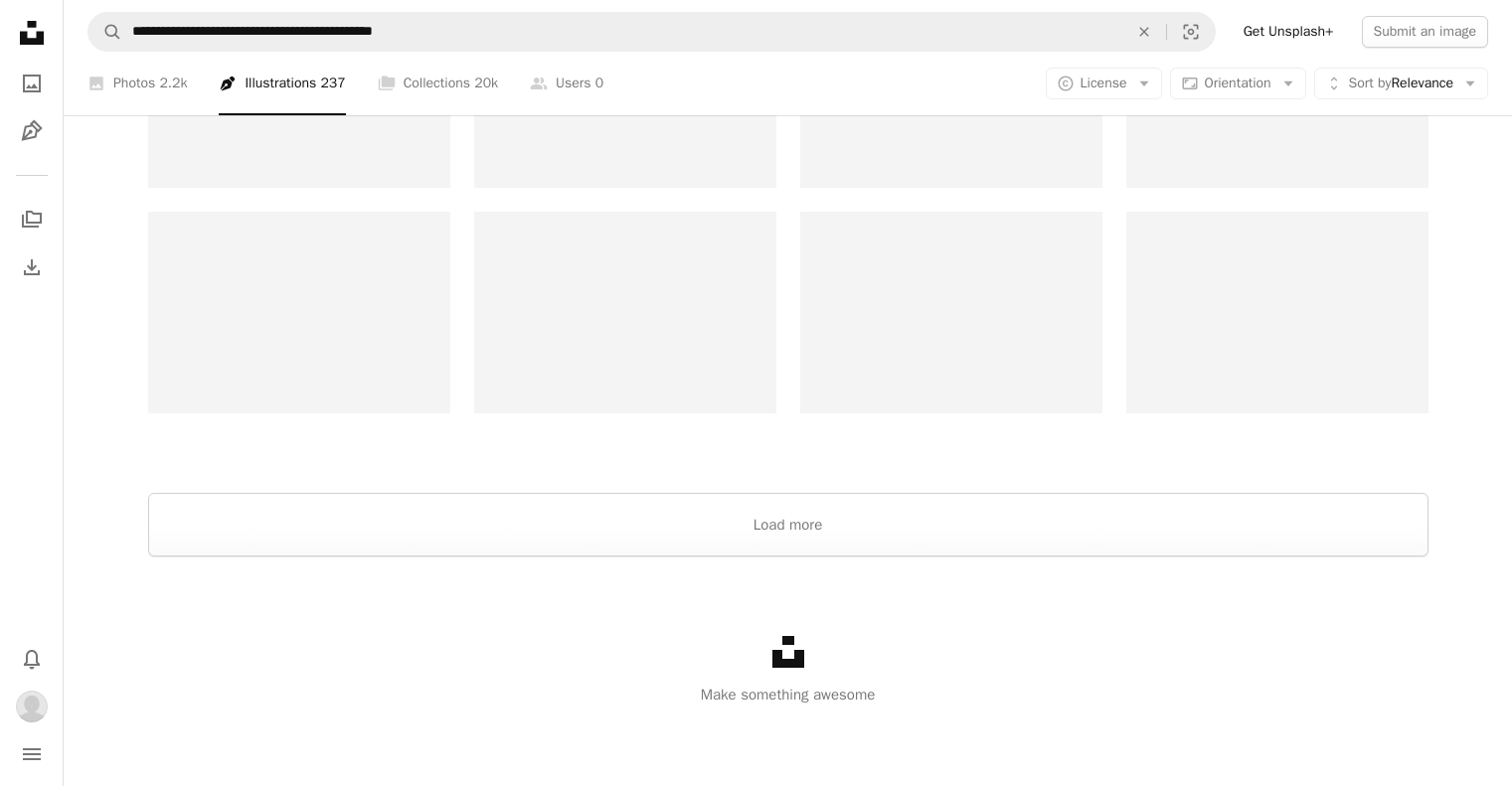 scroll, scrollTop: 0, scrollLeft: 0, axis: both 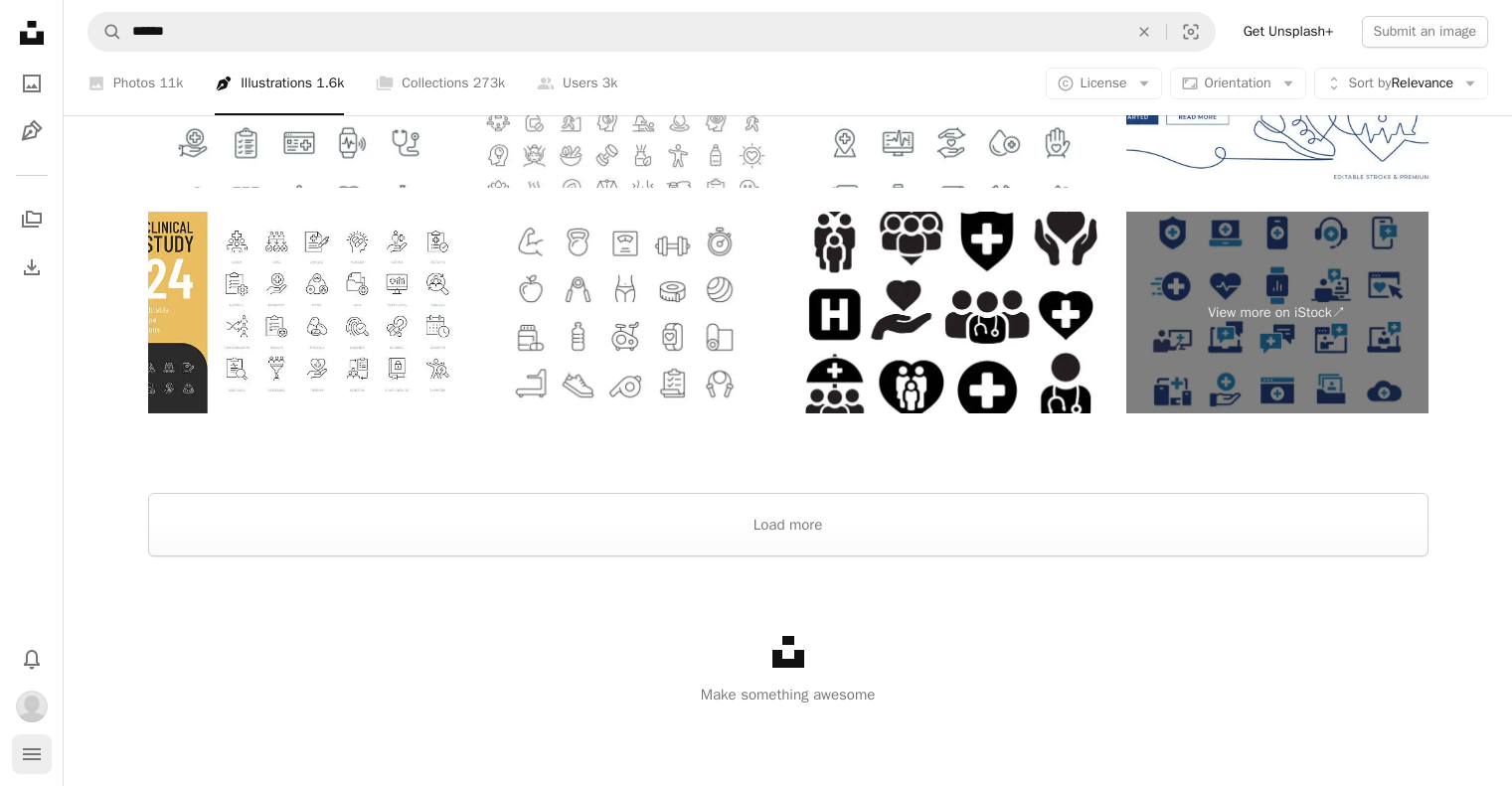 click 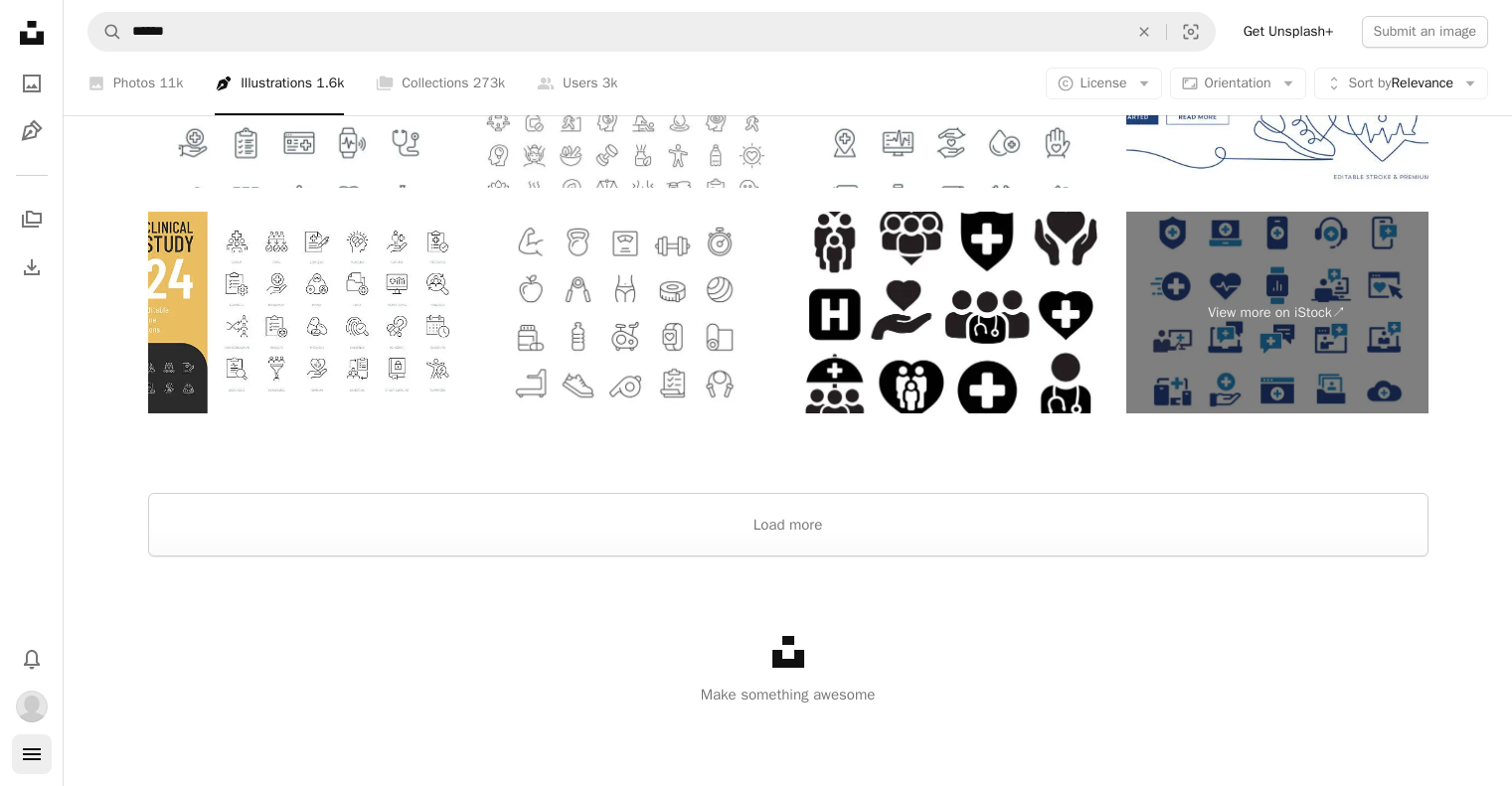 click 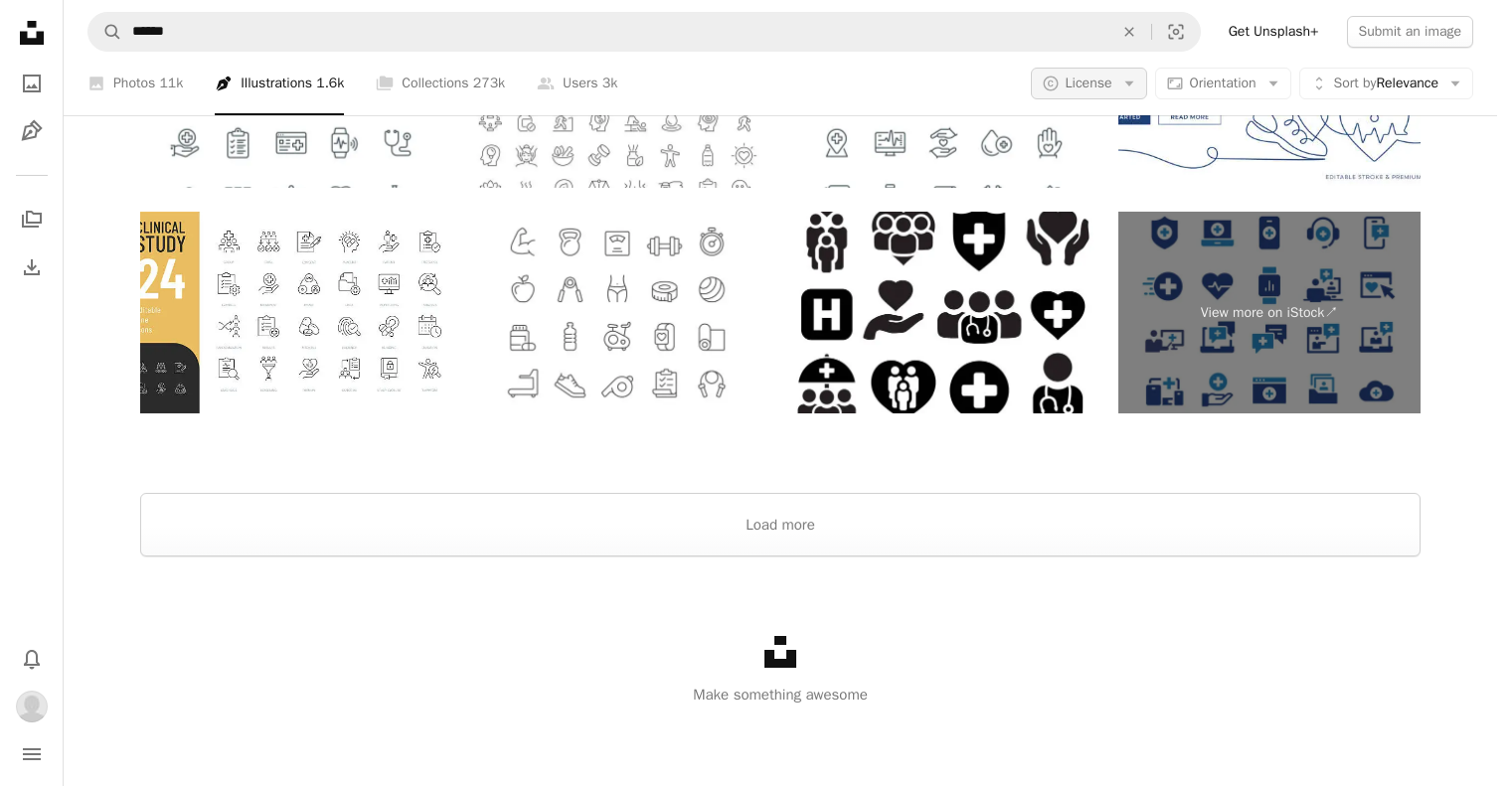 click on "Arrow down" 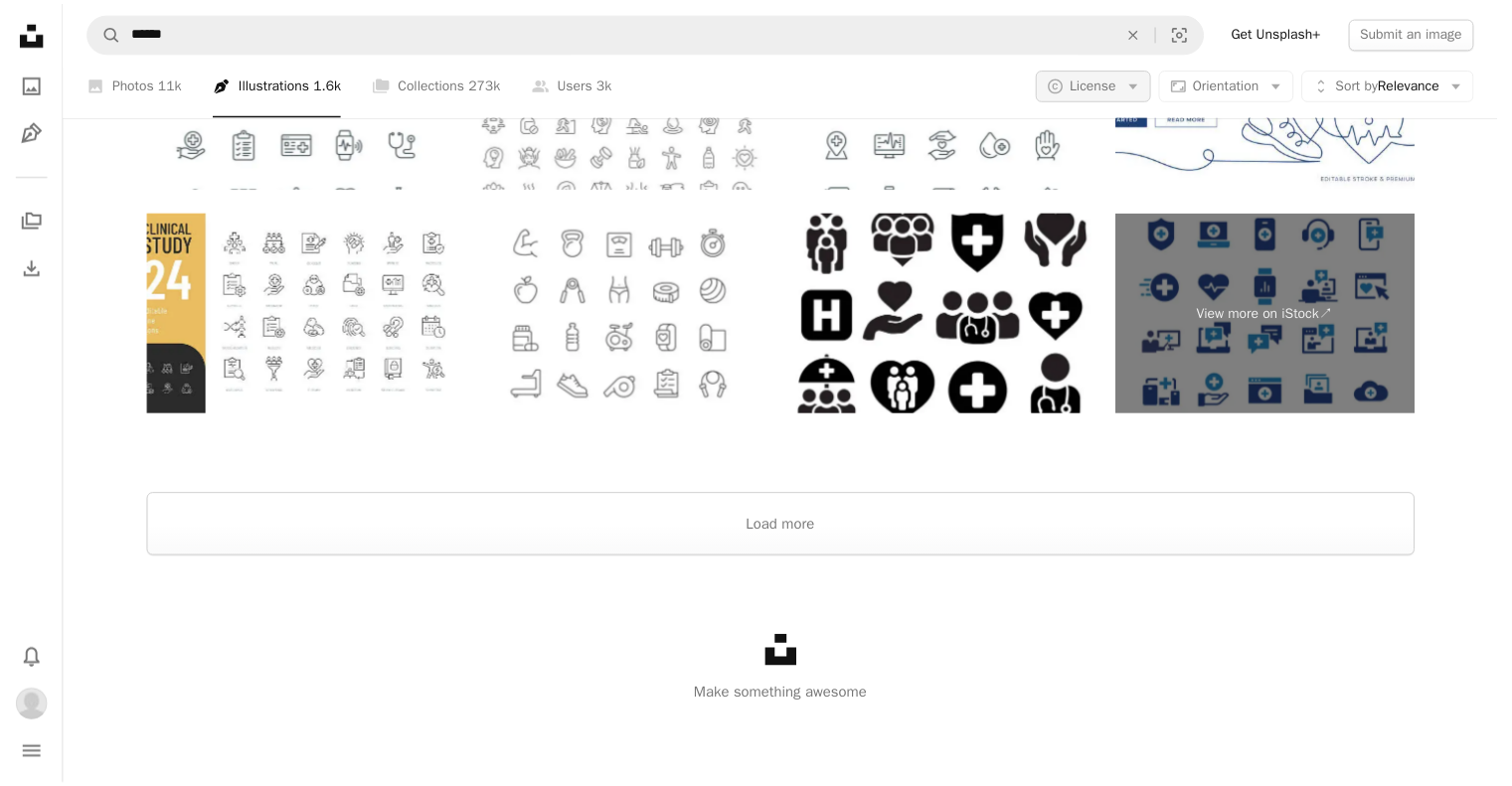 scroll, scrollTop: 0, scrollLeft: 0, axis: both 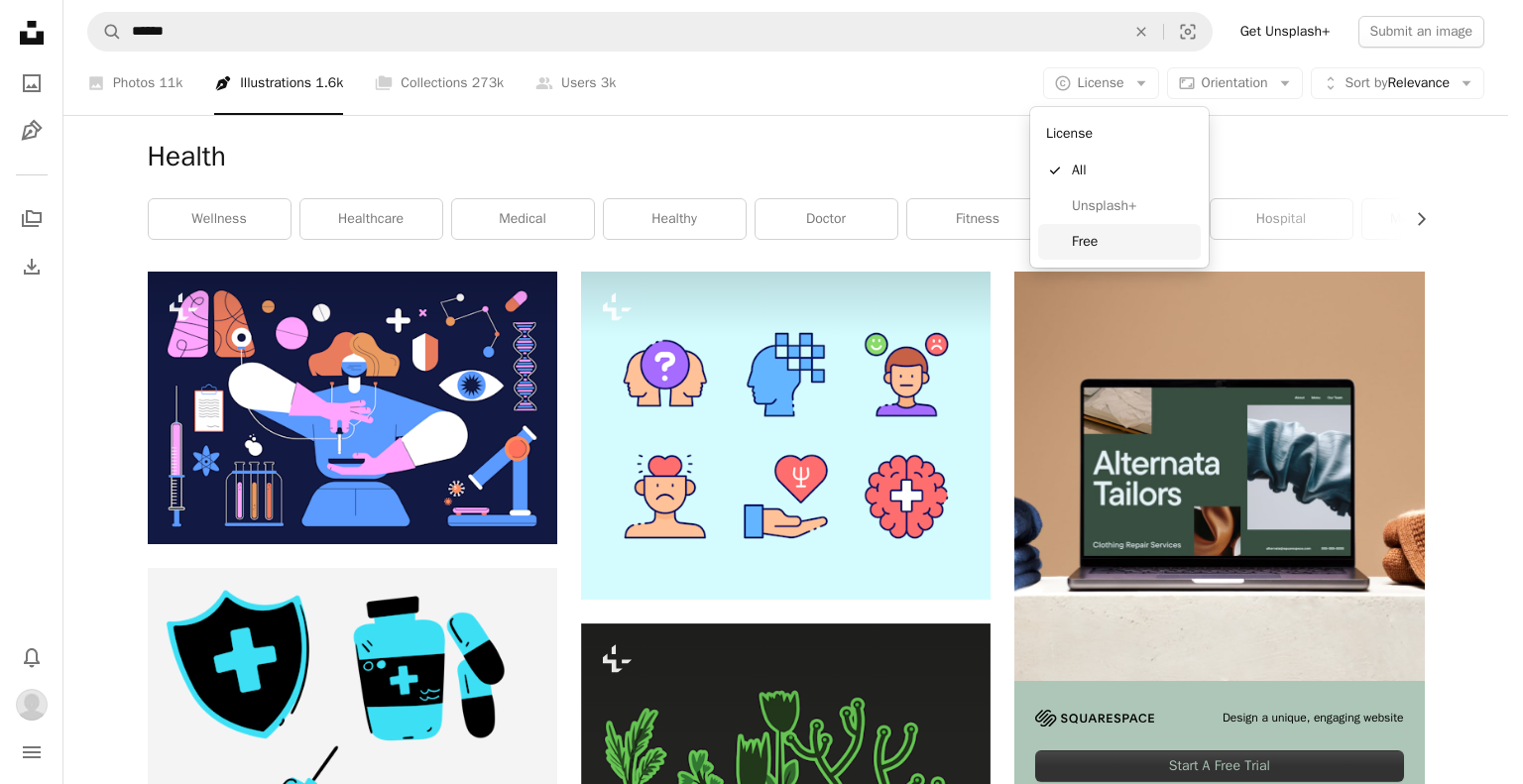 click on "Free" at bounding box center [1132, 242] 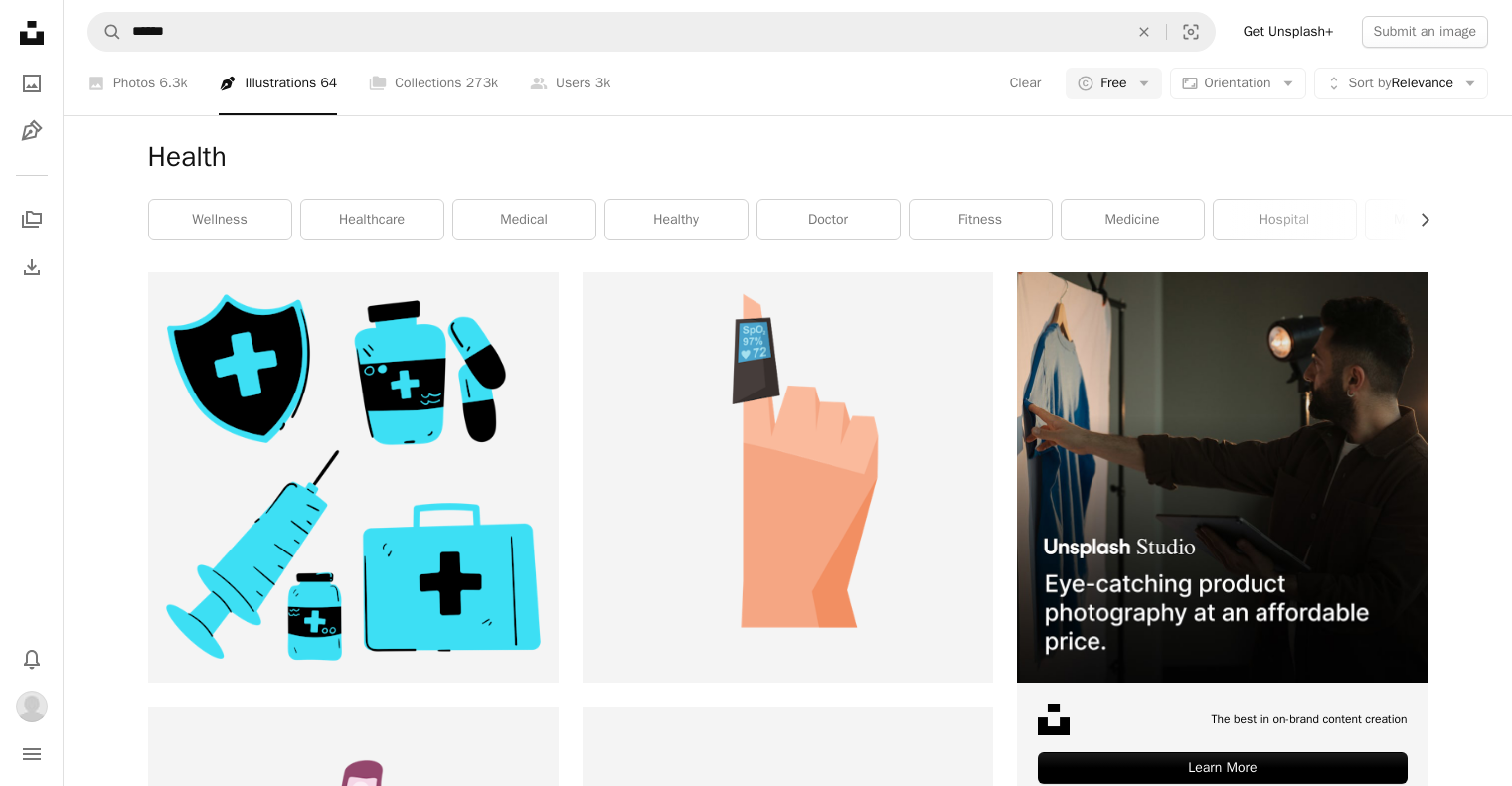 scroll, scrollTop: 2947, scrollLeft: 0, axis: vertical 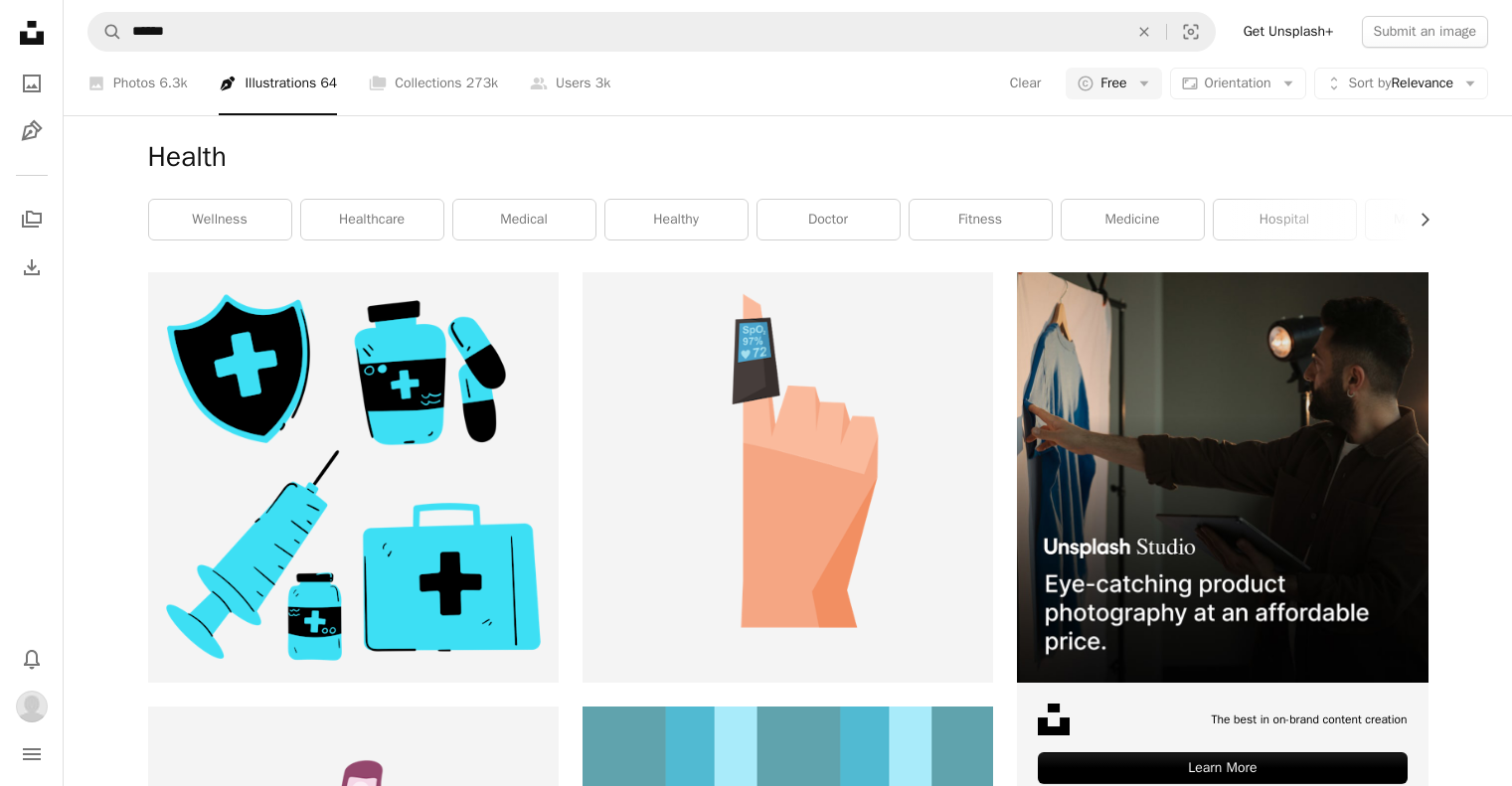 click on "Load more" at bounding box center [788, 4320] 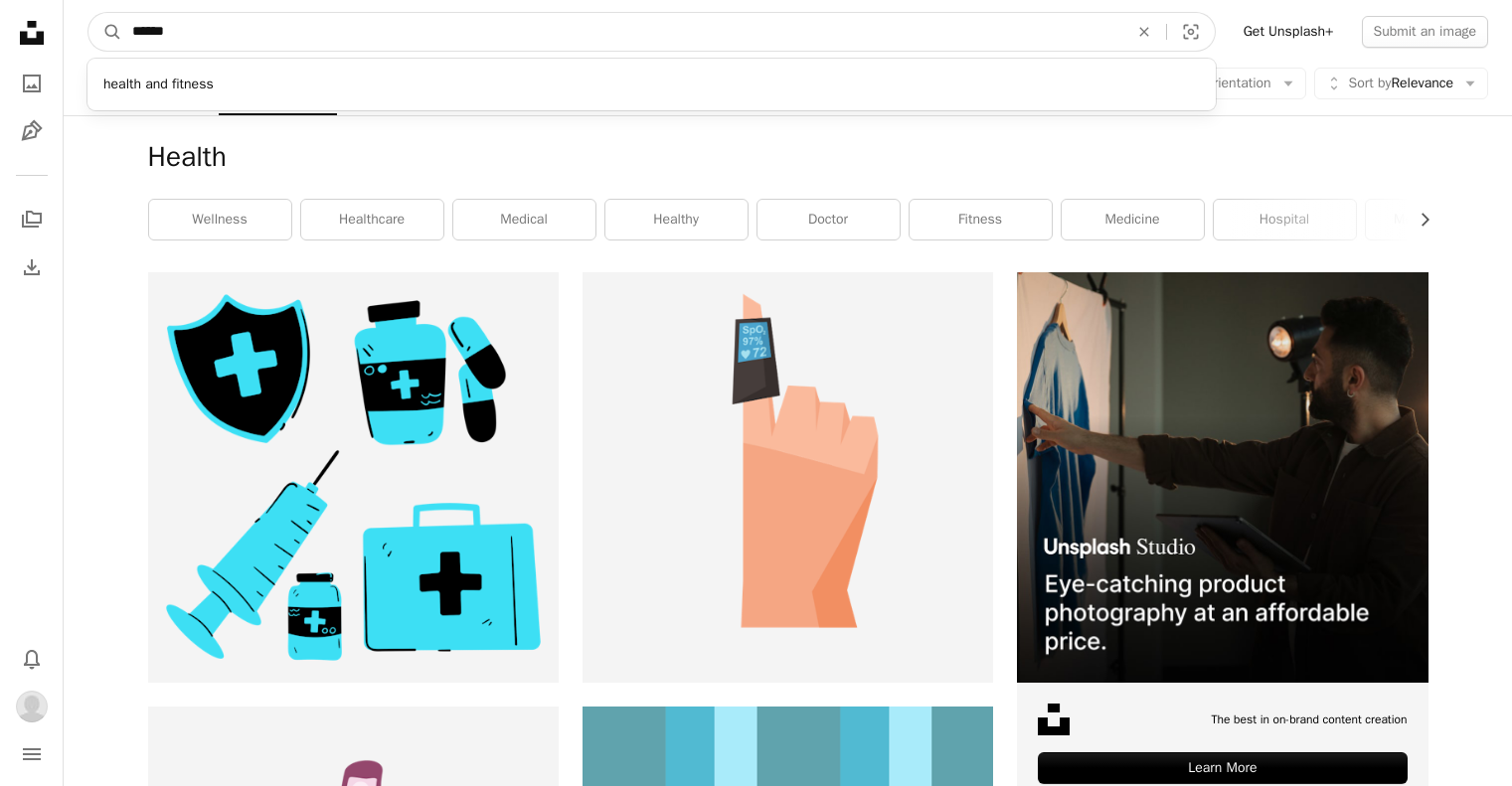 drag, startPoint x: 190, startPoint y: 29, endPoint x: 71, endPoint y: 28, distance: 119.004202 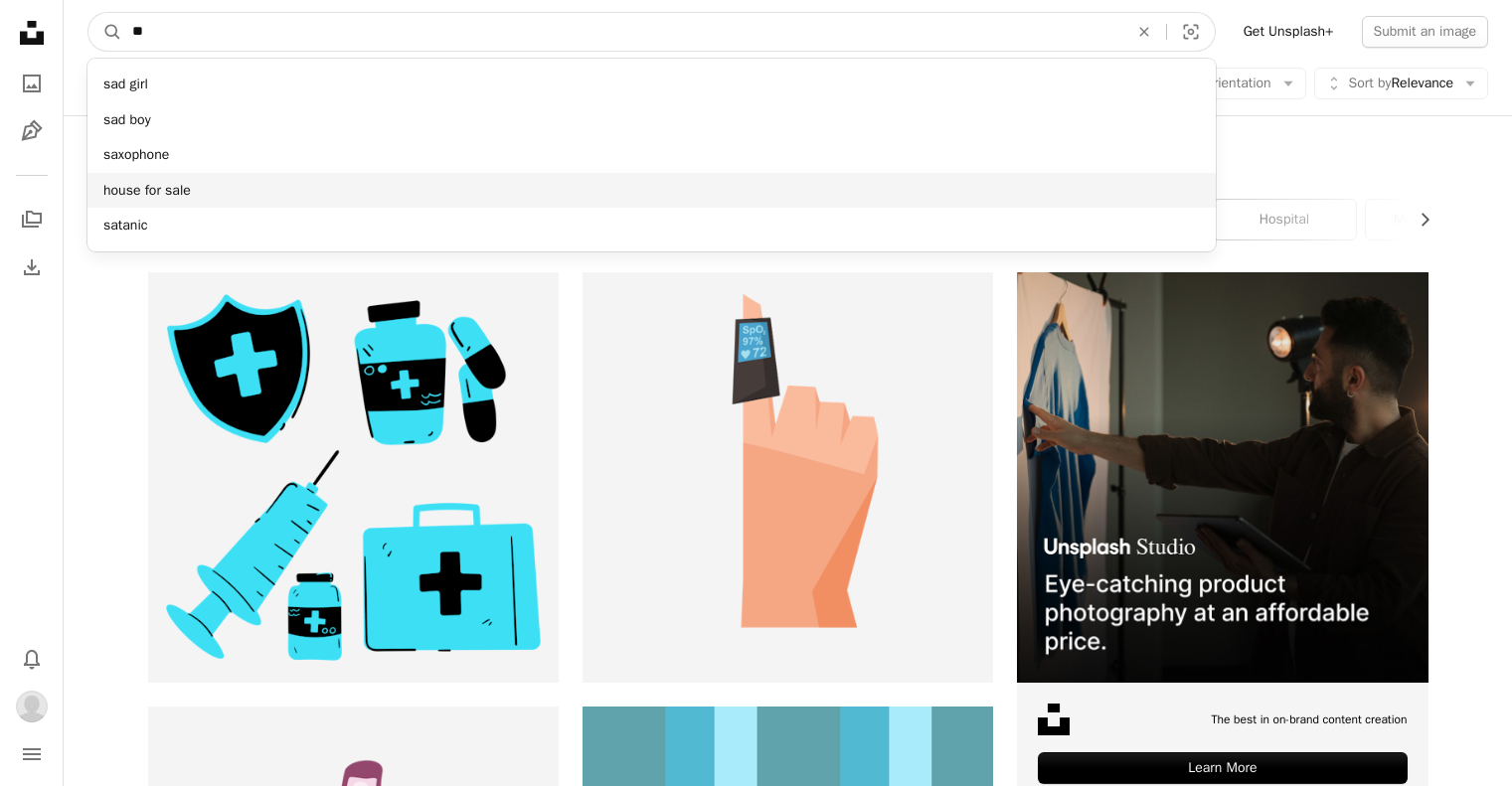 type on "*" 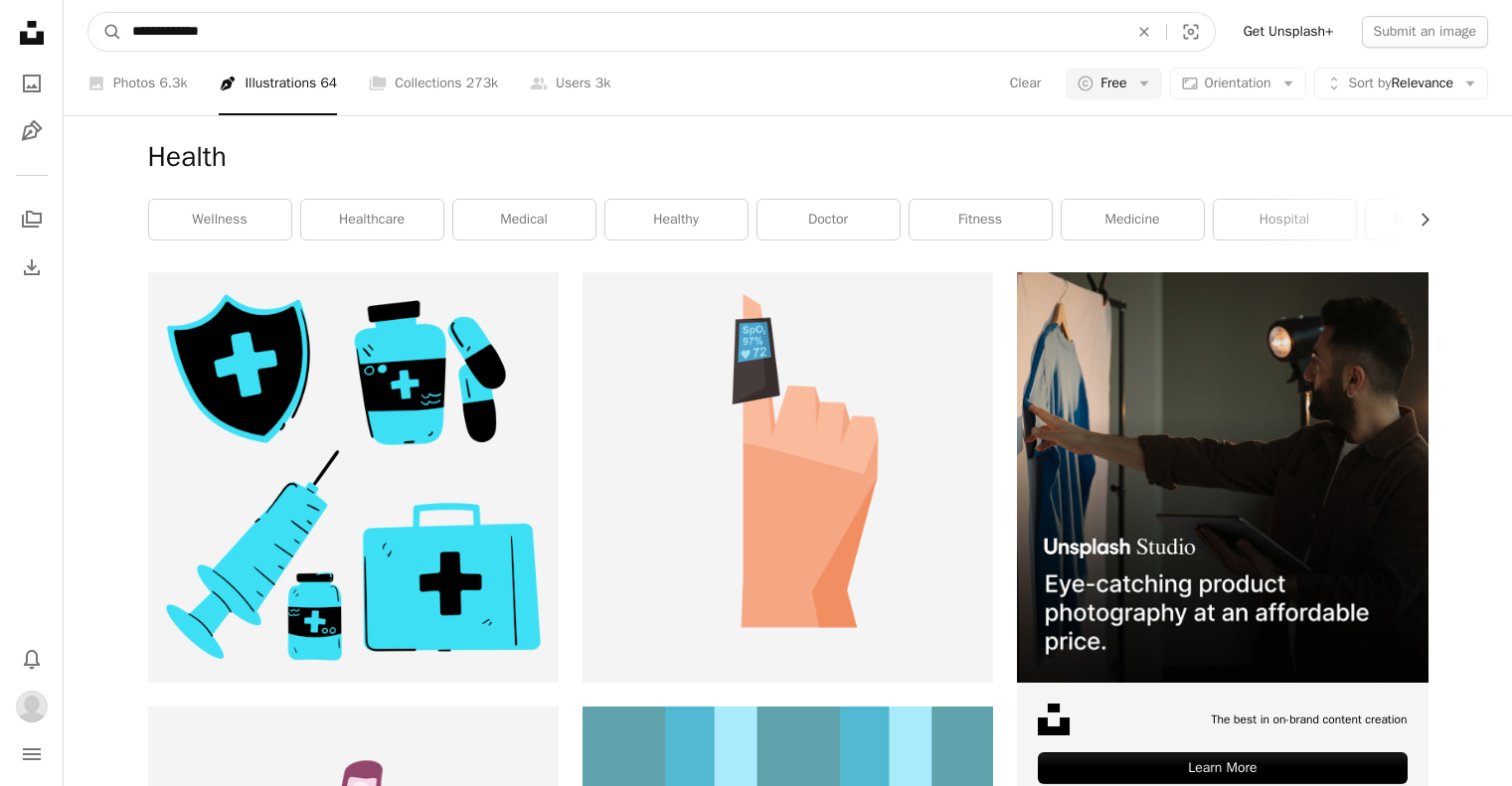 type on "**********" 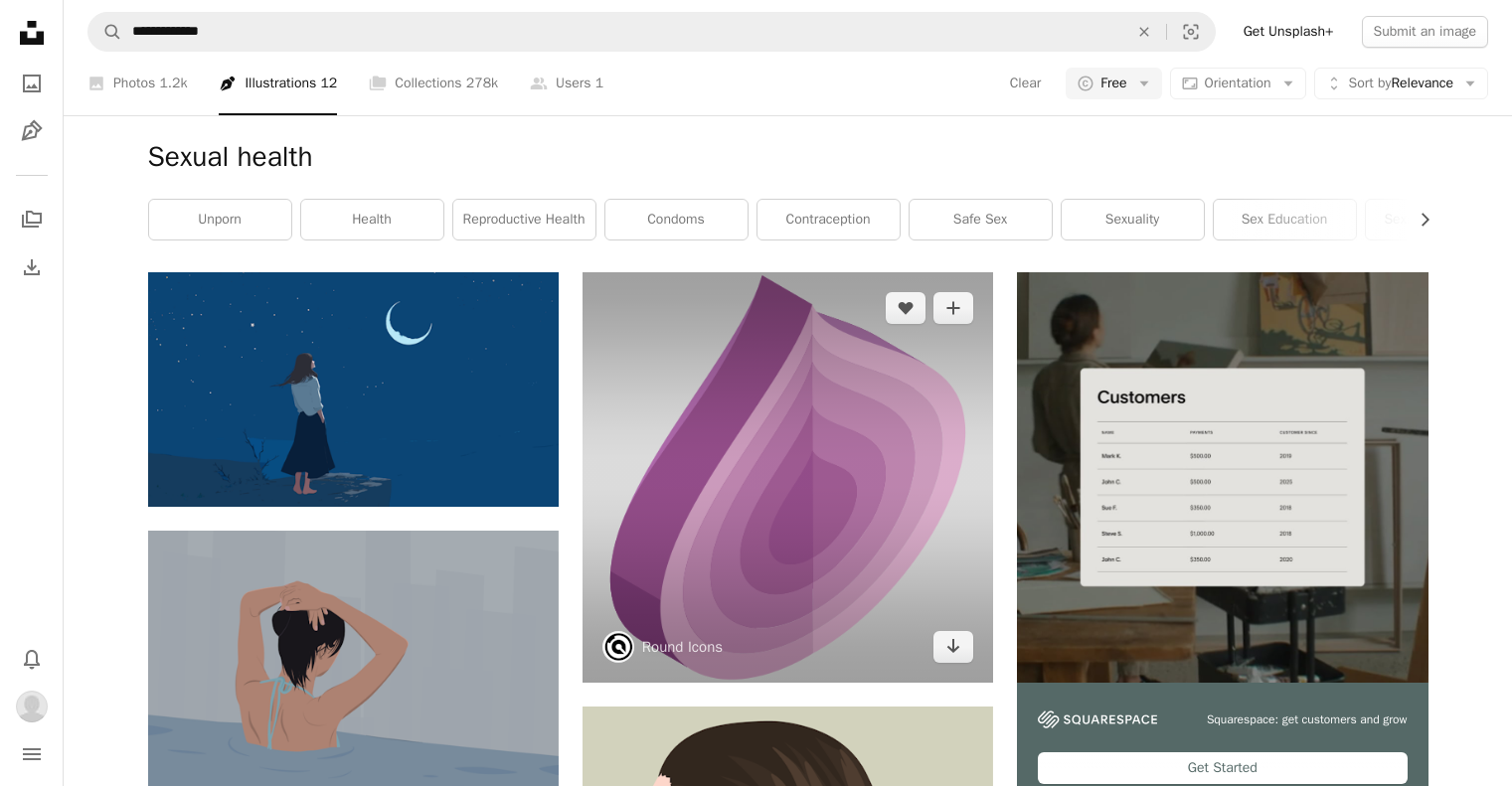 scroll, scrollTop: 0, scrollLeft: 0, axis: both 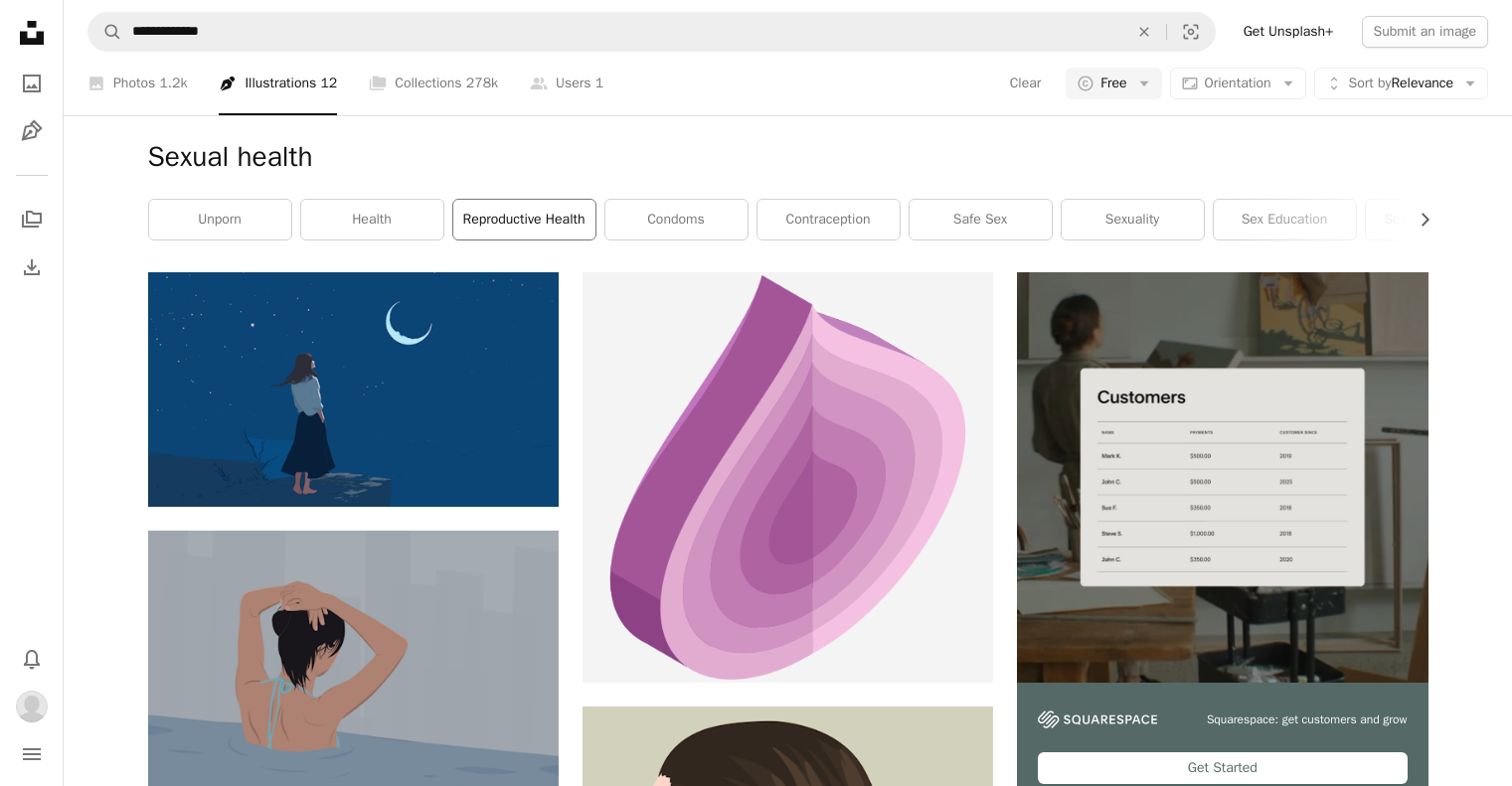 click on "reproductive health" at bounding box center [524, 220] 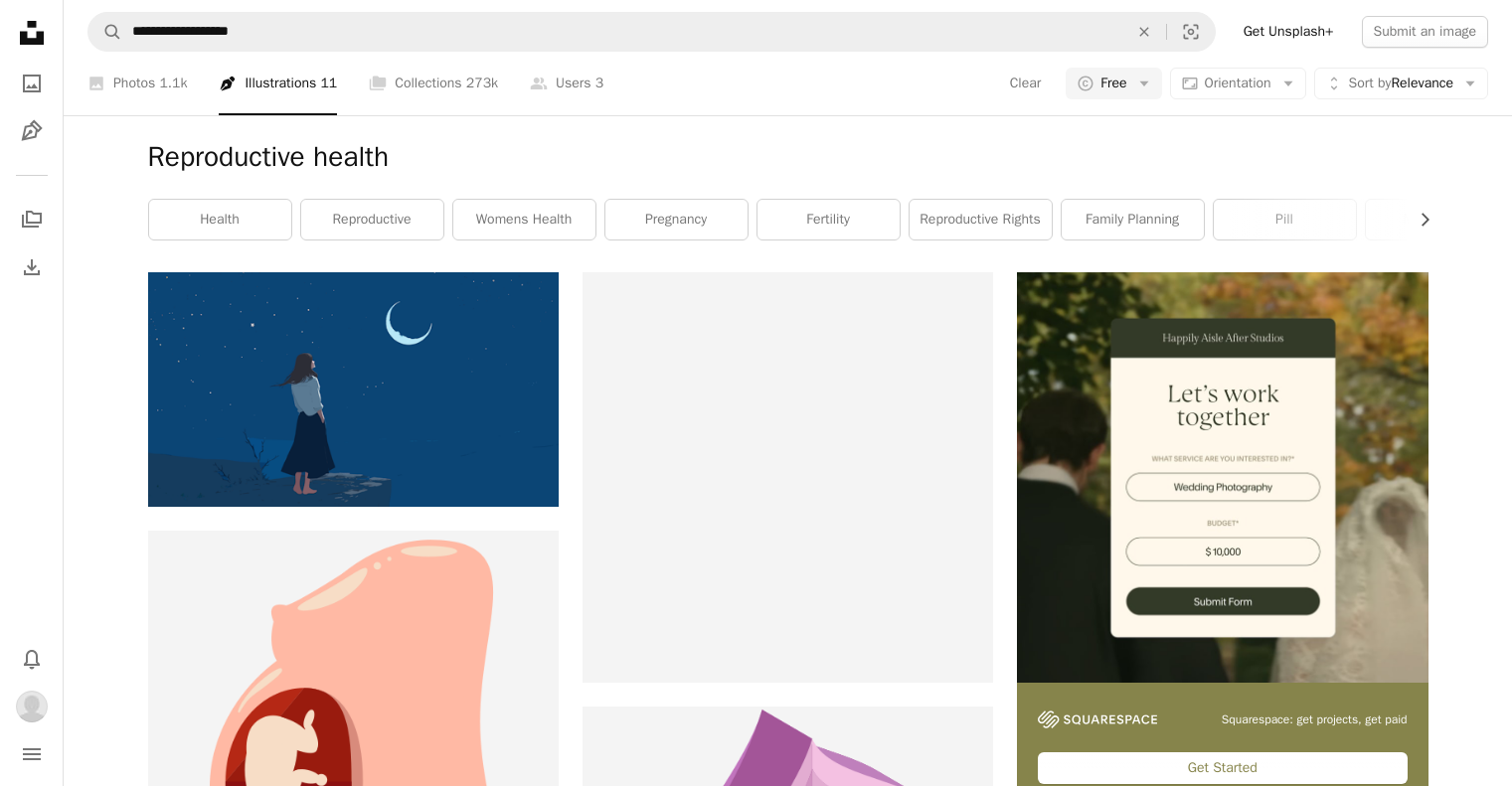 scroll, scrollTop: 0, scrollLeft: 0, axis: both 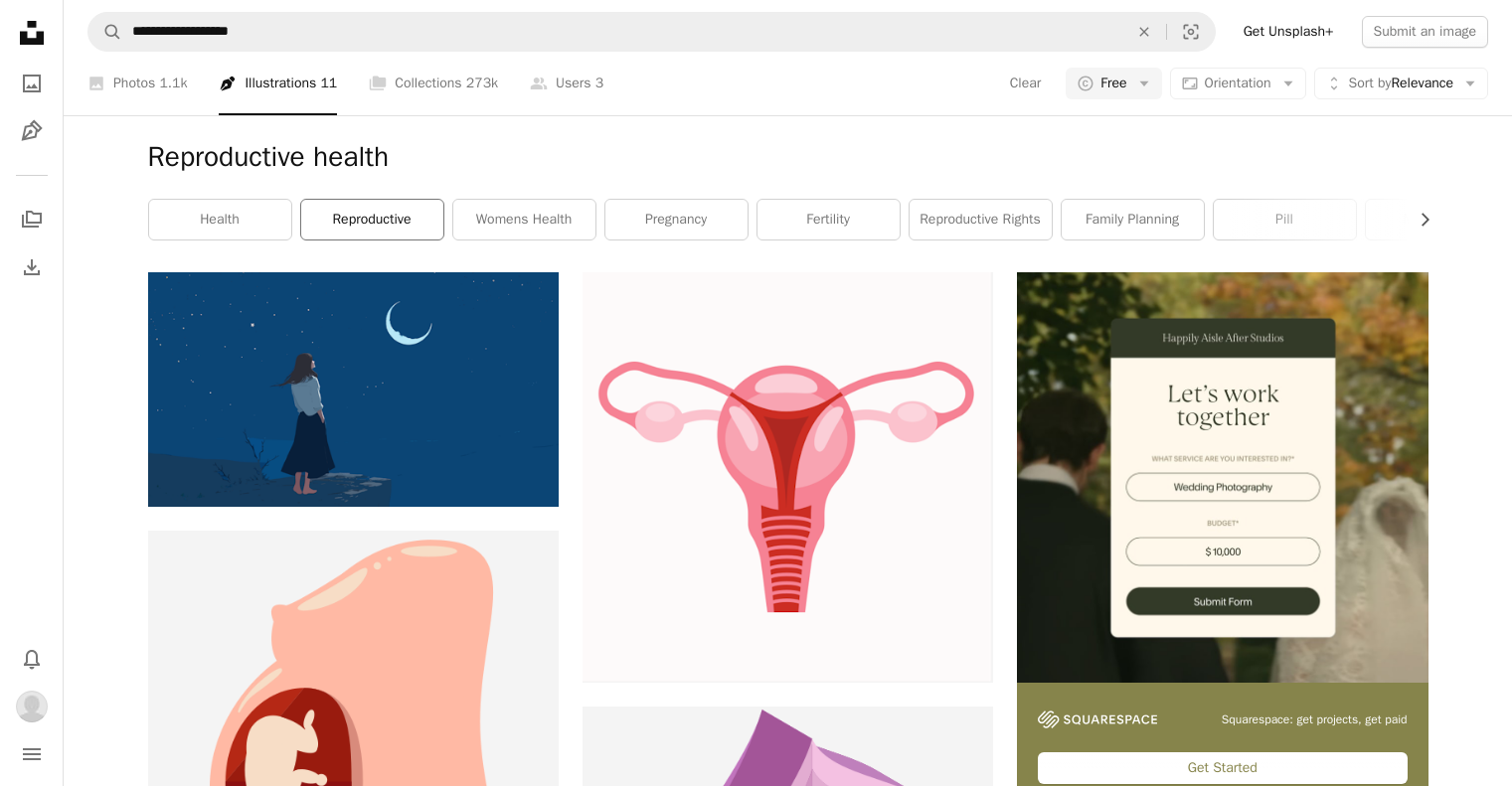 click on "reproductive" at bounding box center [372, 220] 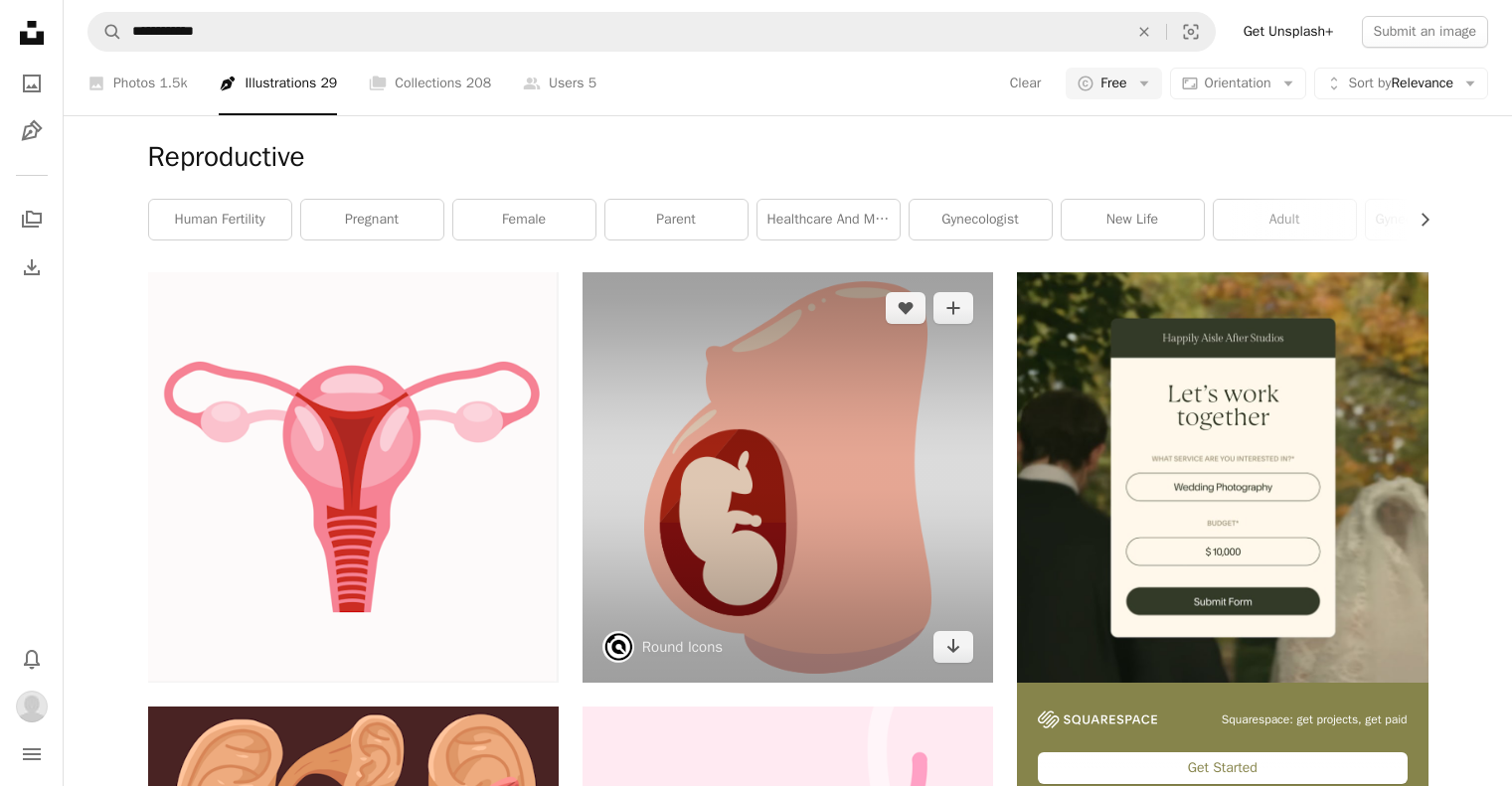 scroll, scrollTop: 0, scrollLeft: 0, axis: both 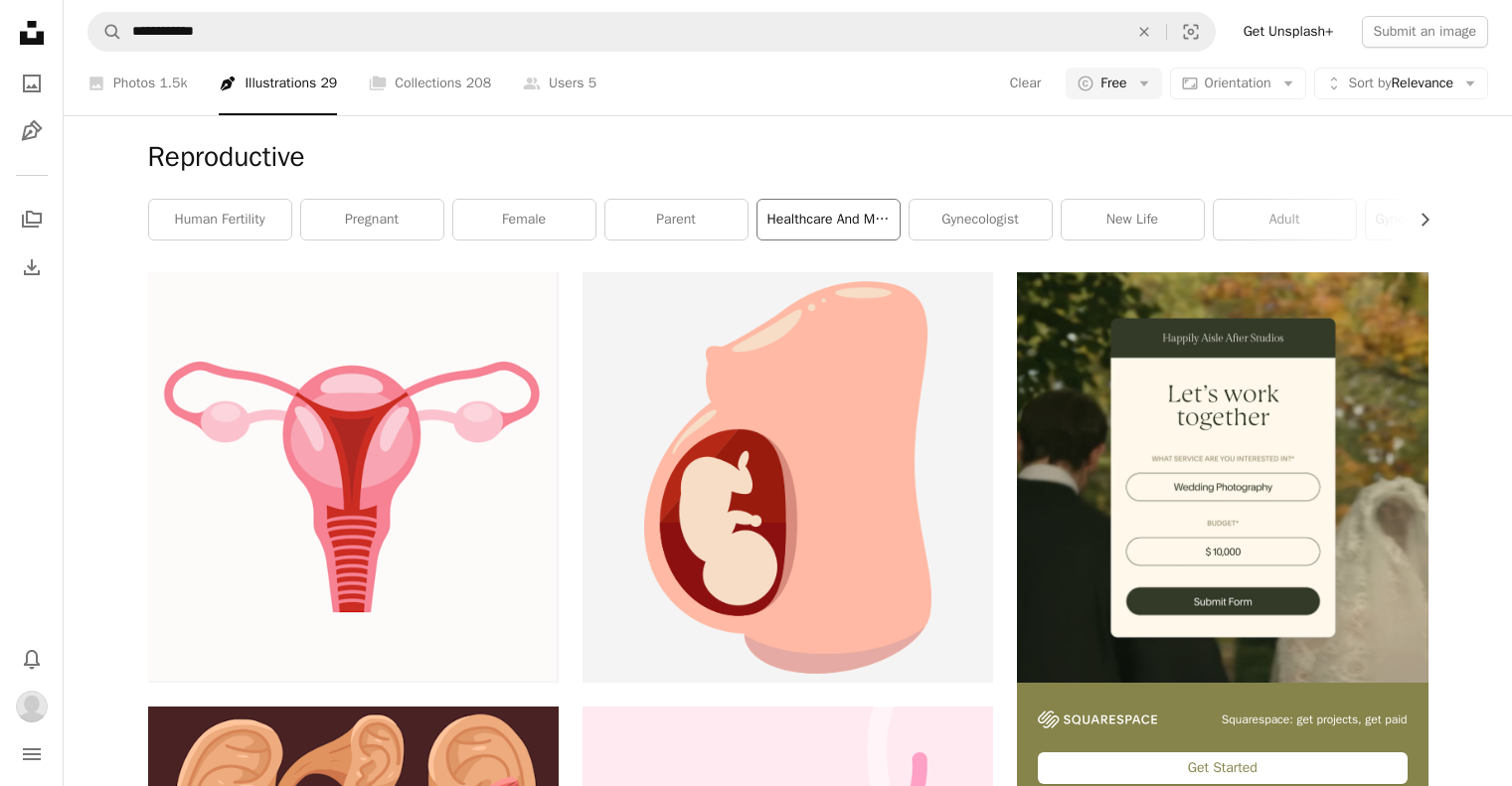 click on "healthcare and medicine" at bounding box center (828, 220) 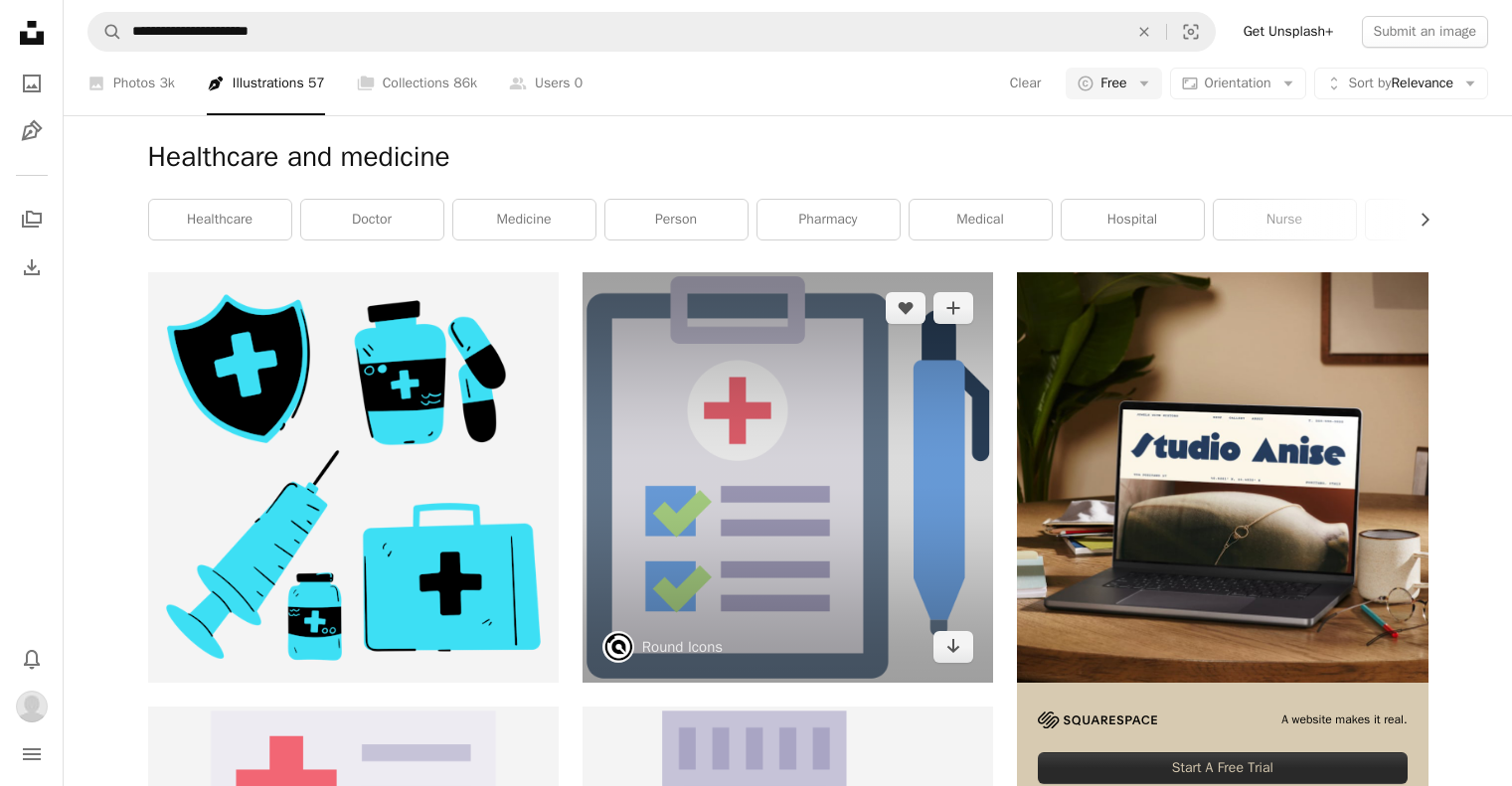 scroll, scrollTop: 99, scrollLeft: 0, axis: vertical 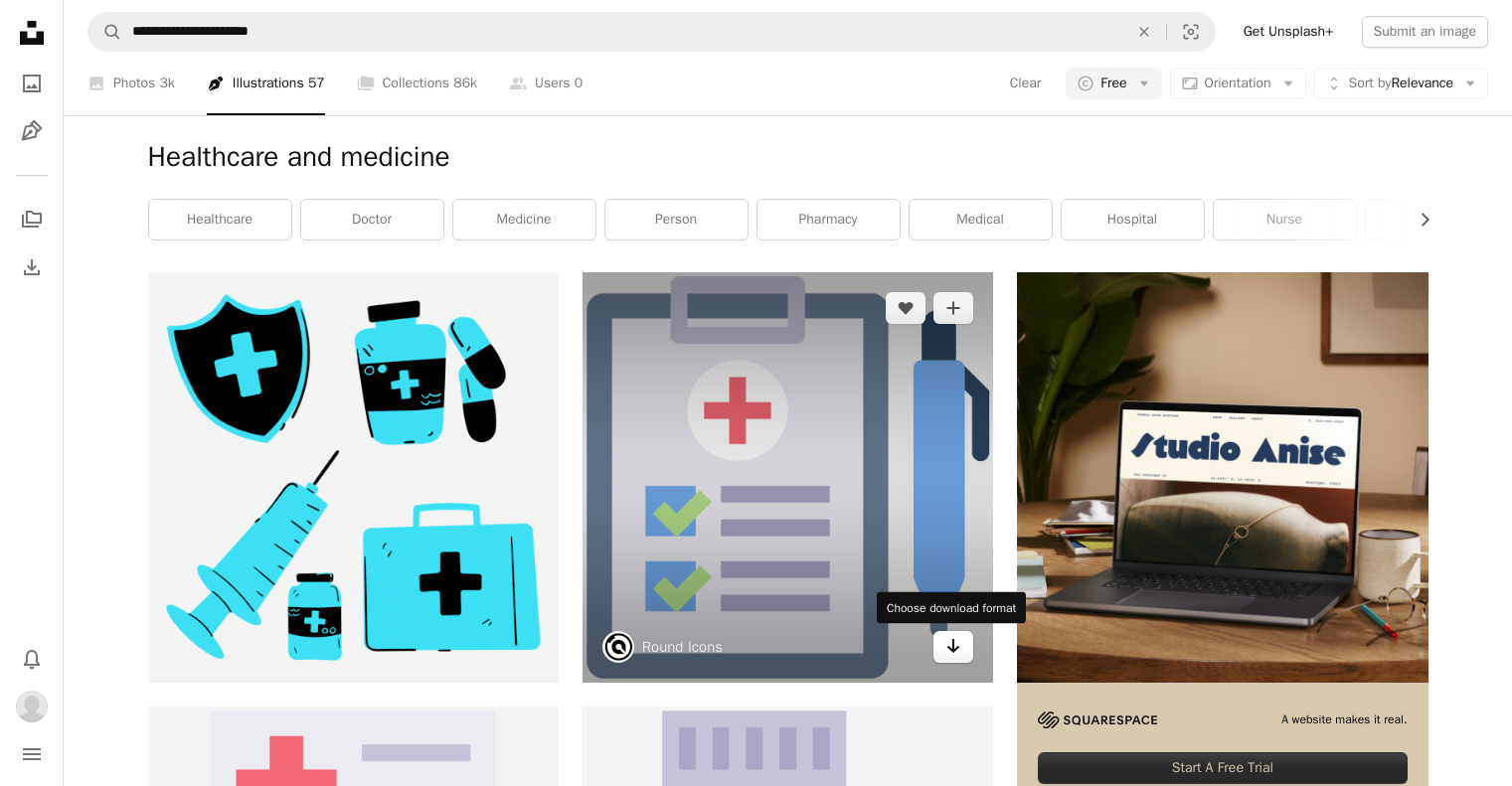click on "Arrow pointing down" 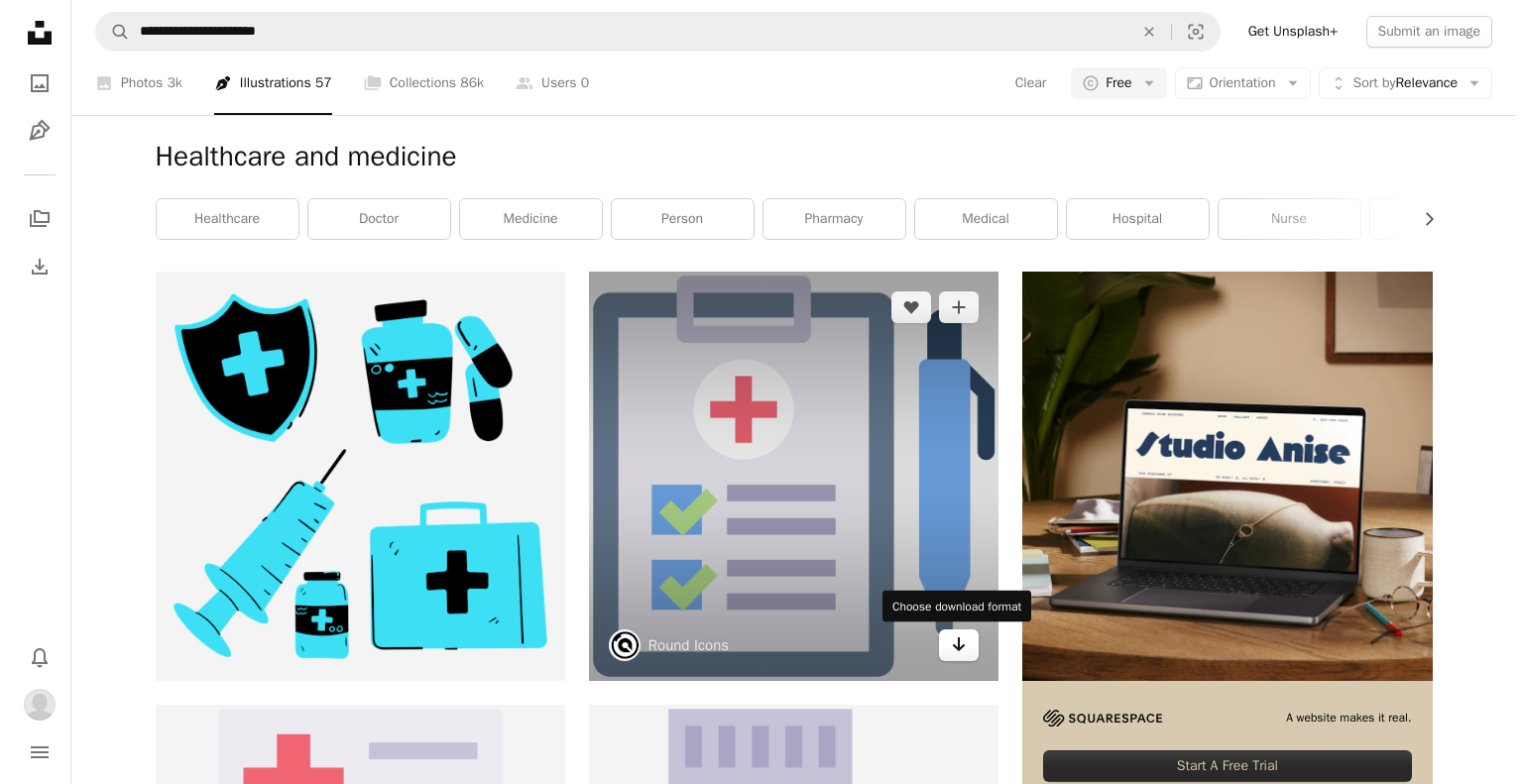 scroll, scrollTop: 0, scrollLeft: 0, axis: both 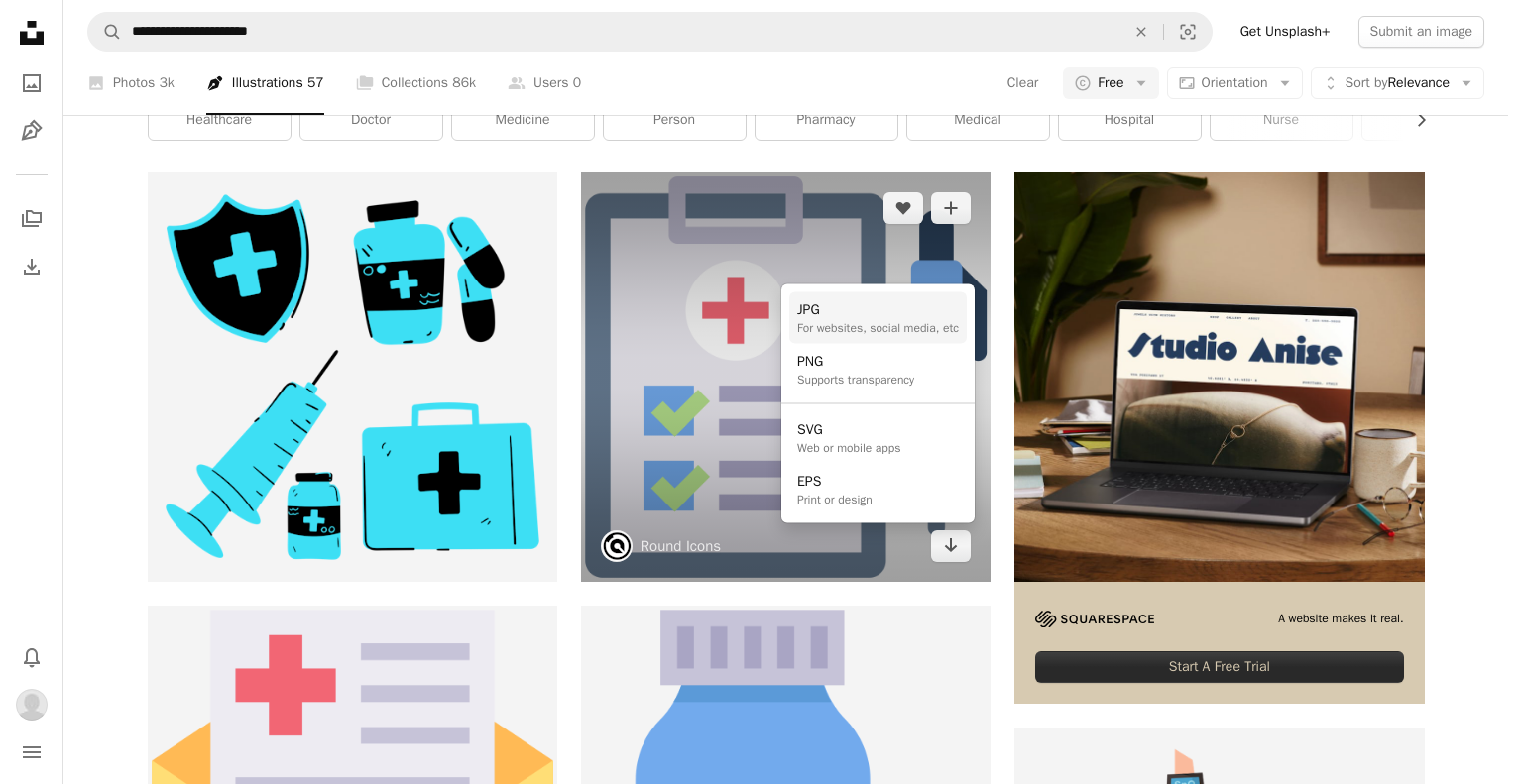 click on "For websites, social media, etc" at bounding box center [878, 327] 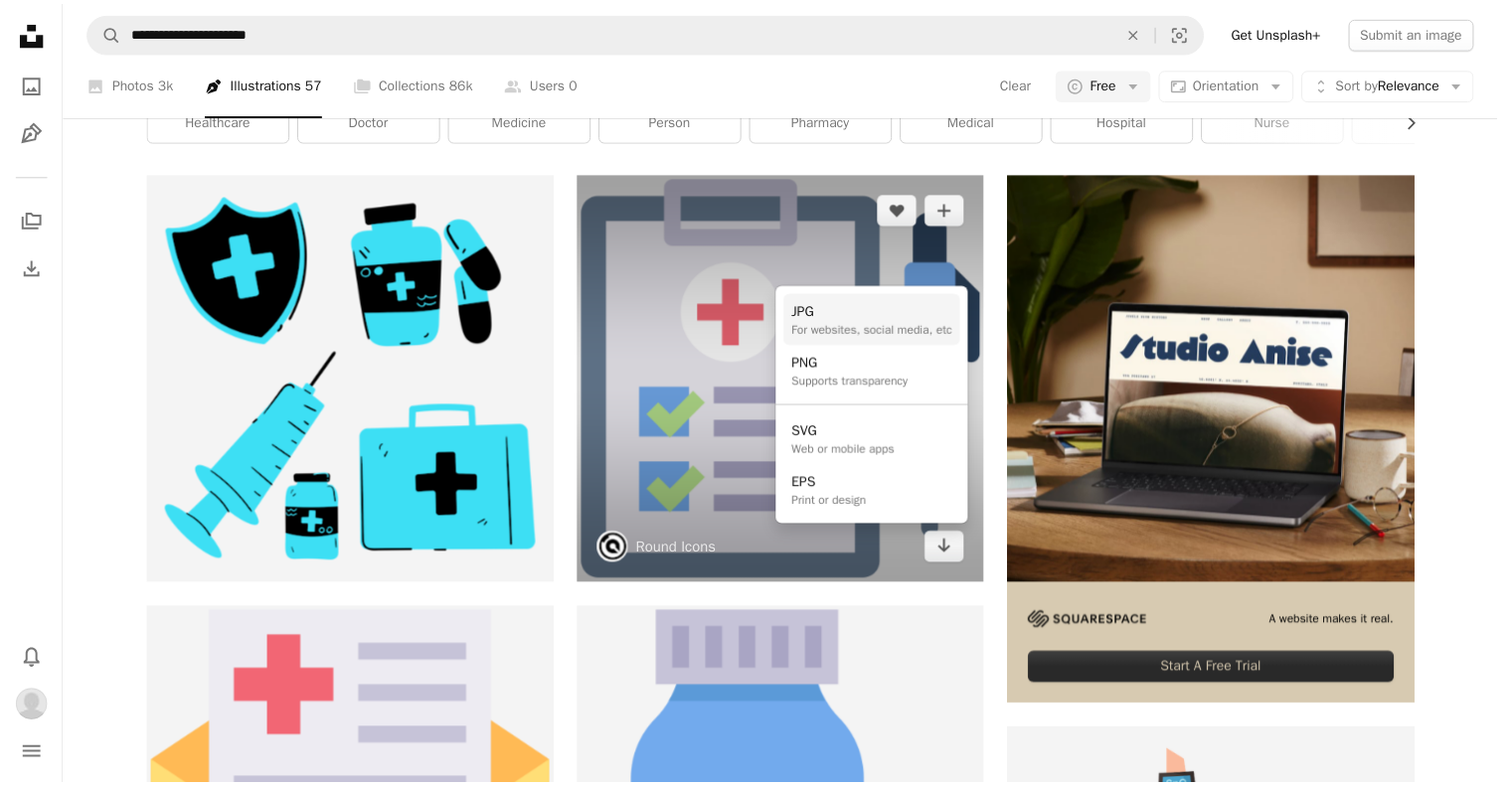 scroll, scrollTop: 99, scrollLeft: 0, axis: vertical 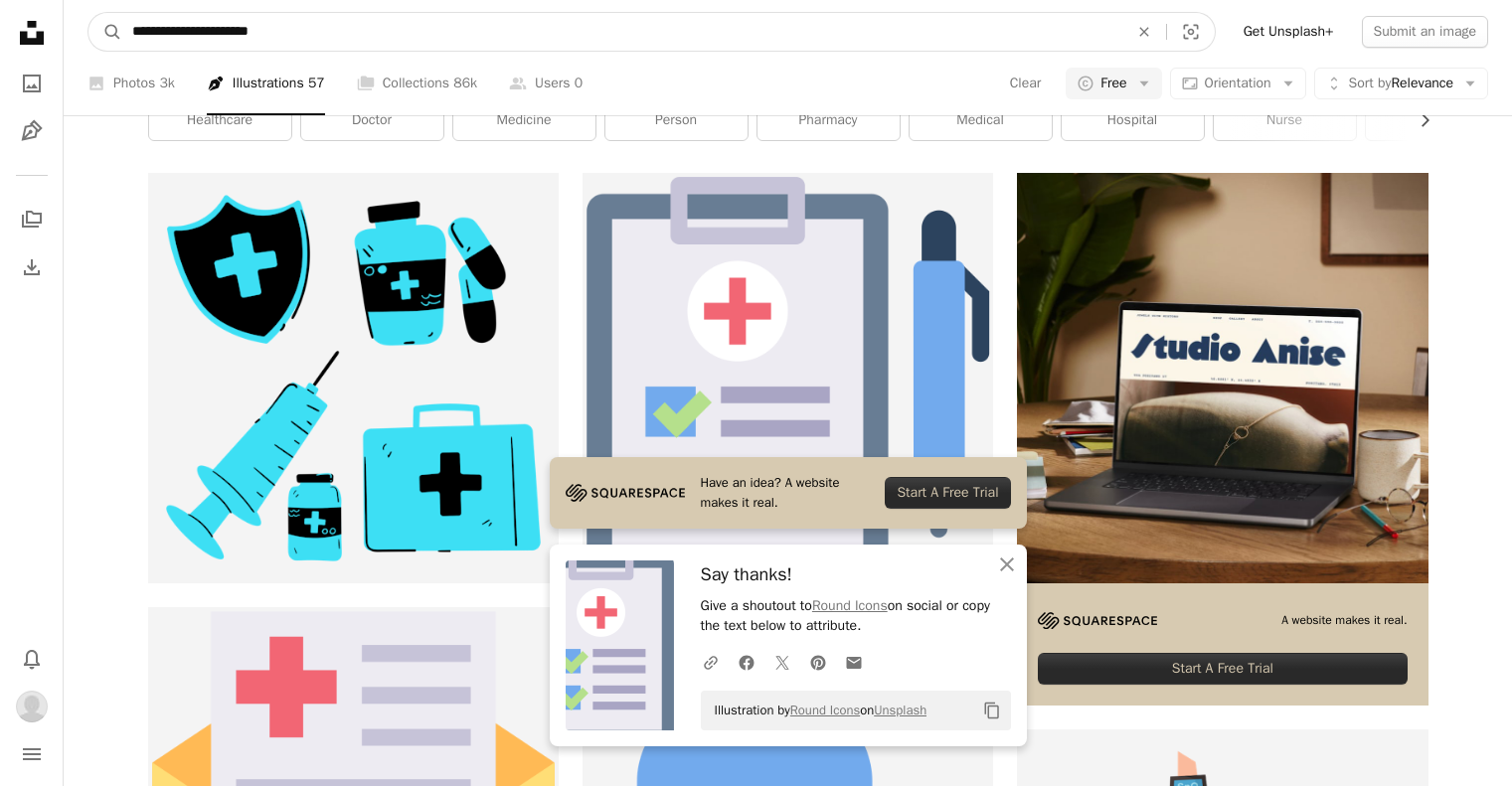 click on "**********" at bounding box center [622, 32] 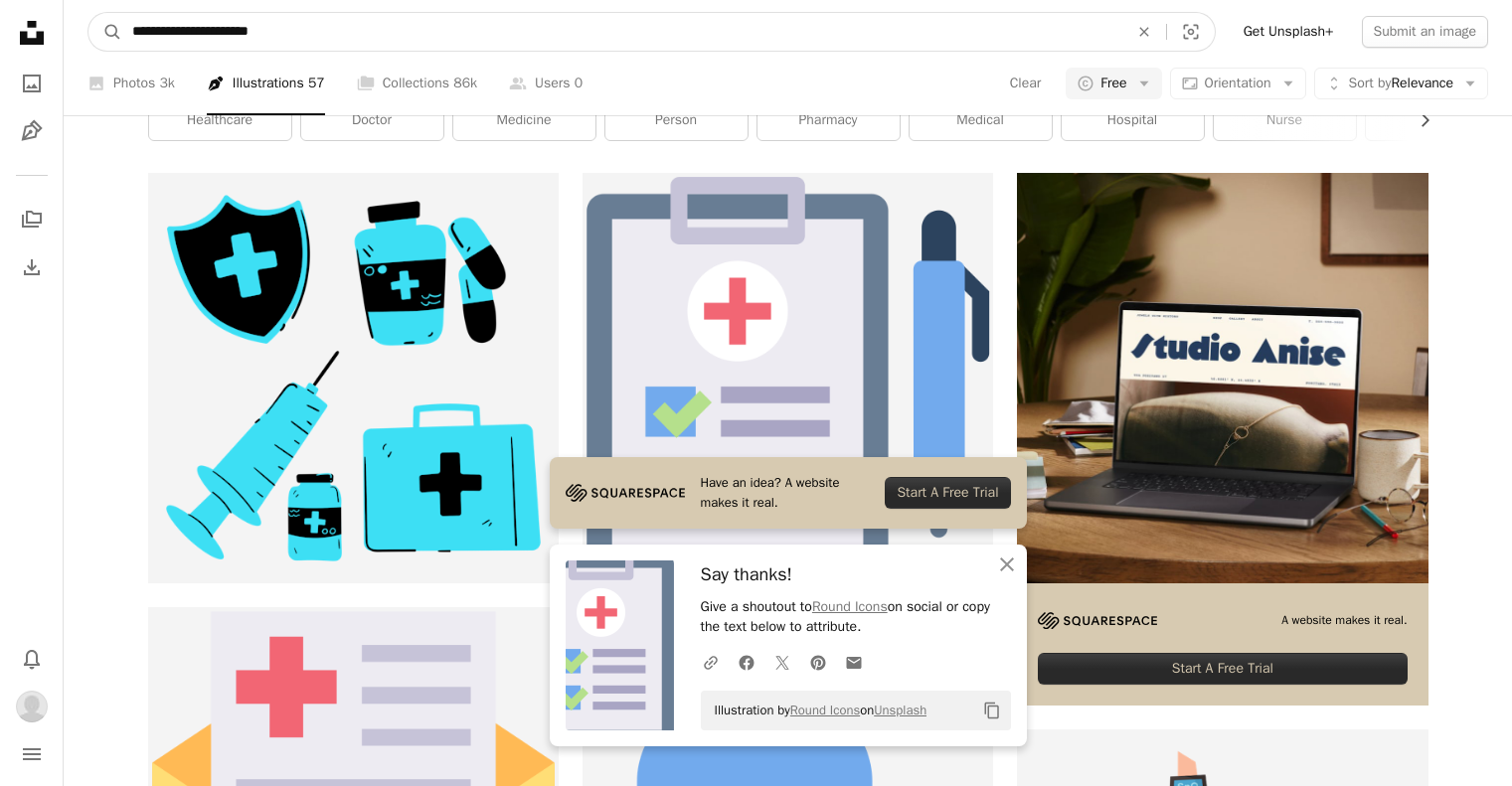paste on "**********" 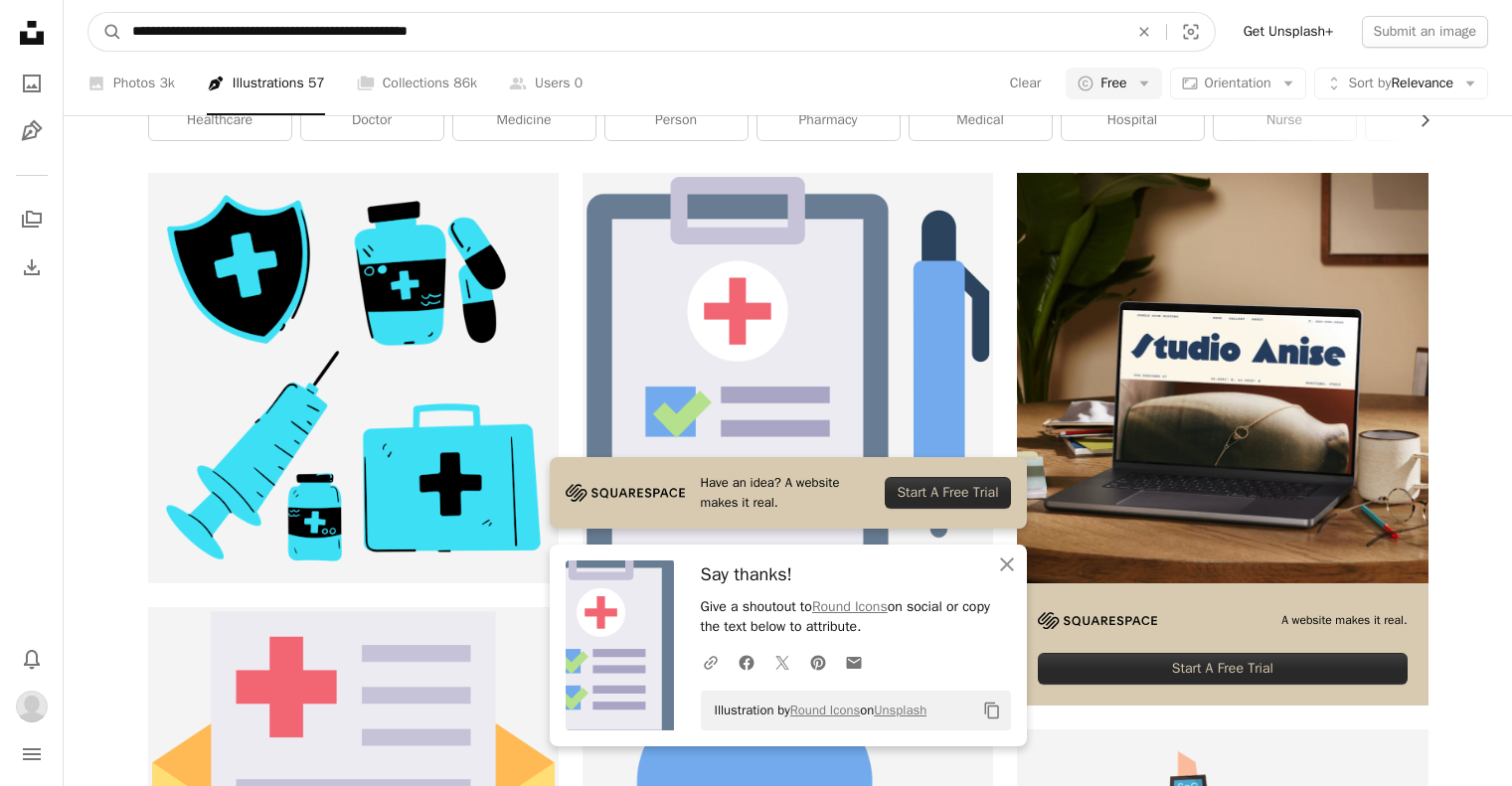 type on "**********" 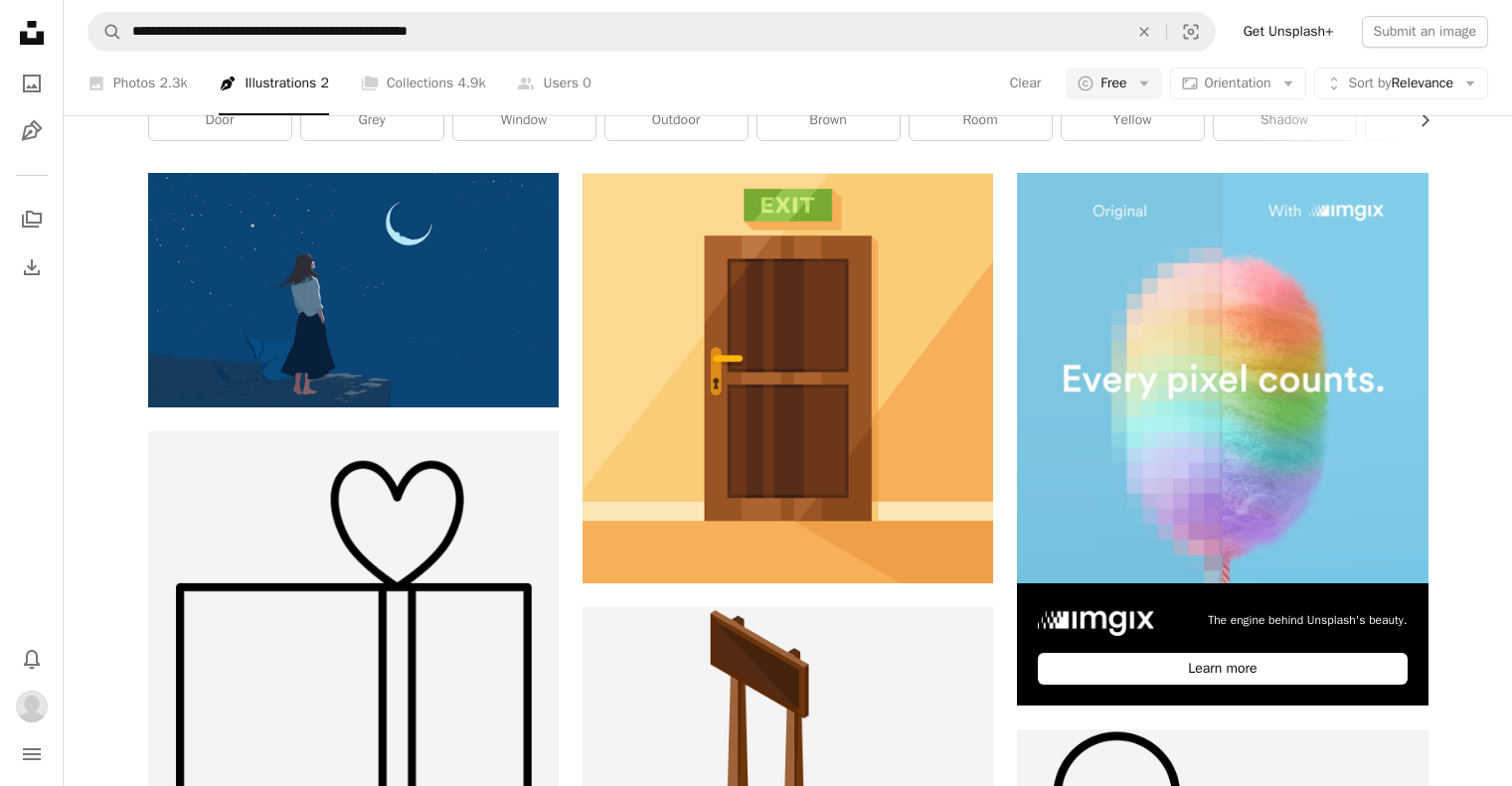 scroll, scrollTop: 994, scrollLeft: 0, axis: vertical 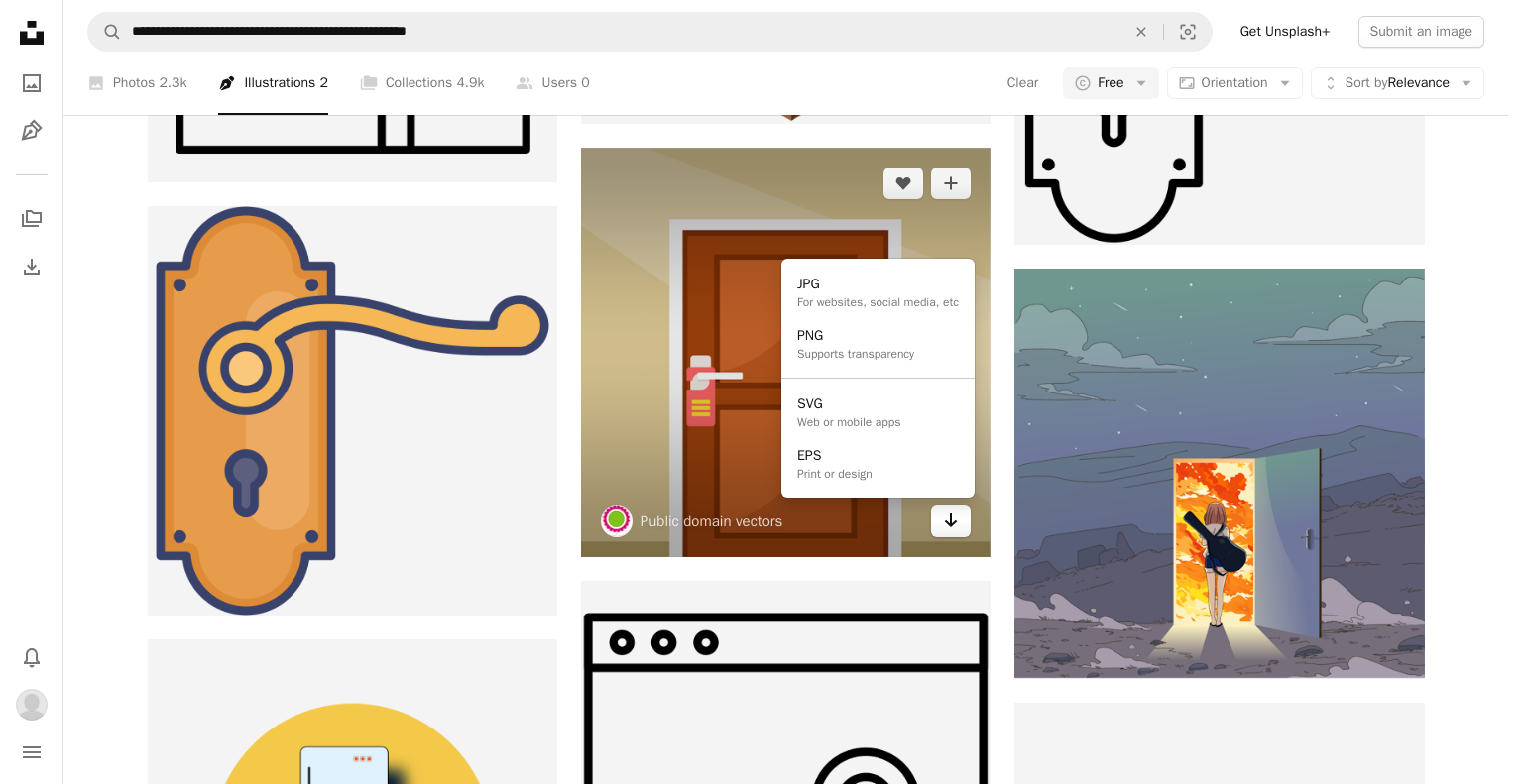click on "Arrow pointing down" at bounding box center (951, 521) 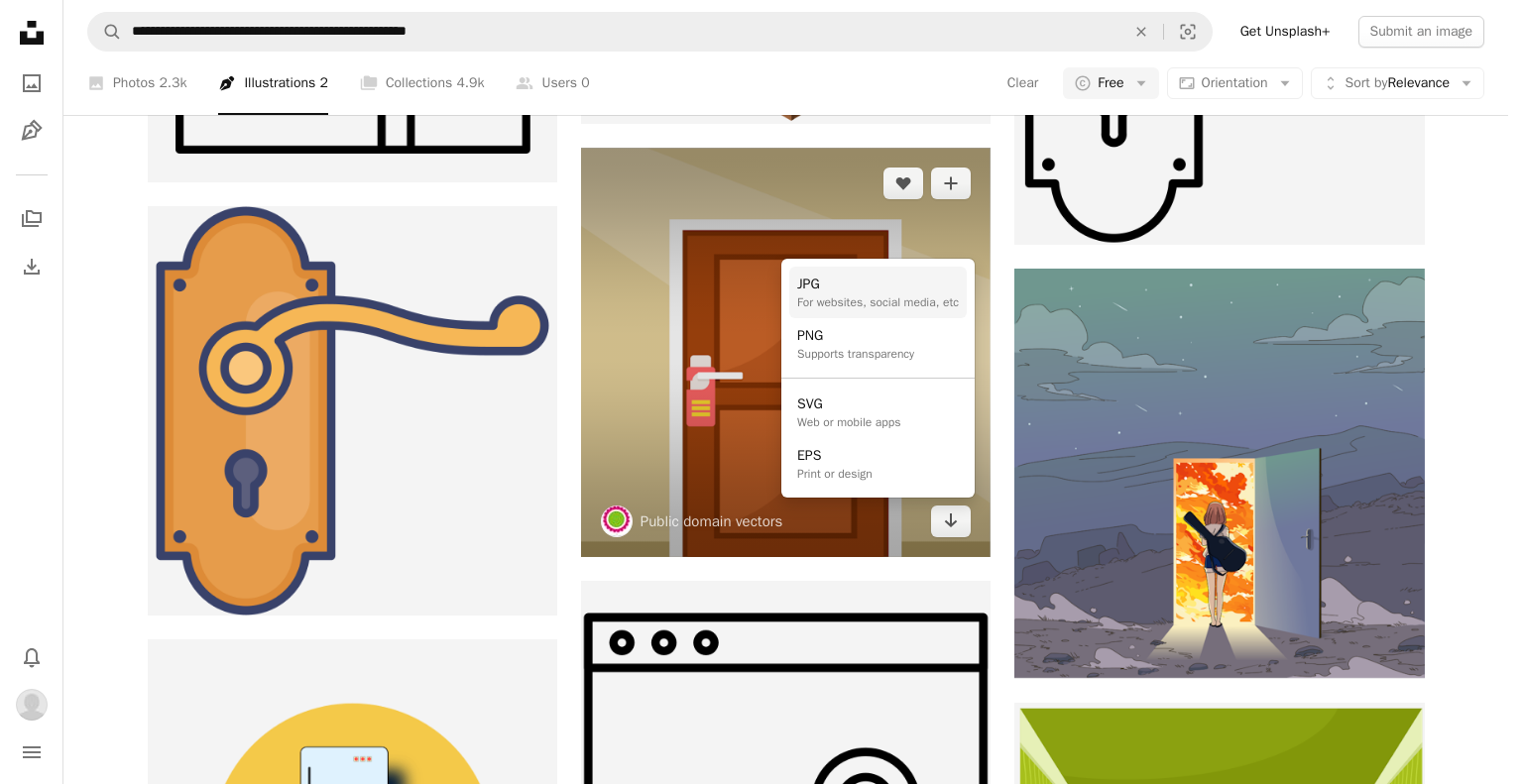 click on "JPG" at bounding box center [878, 284] 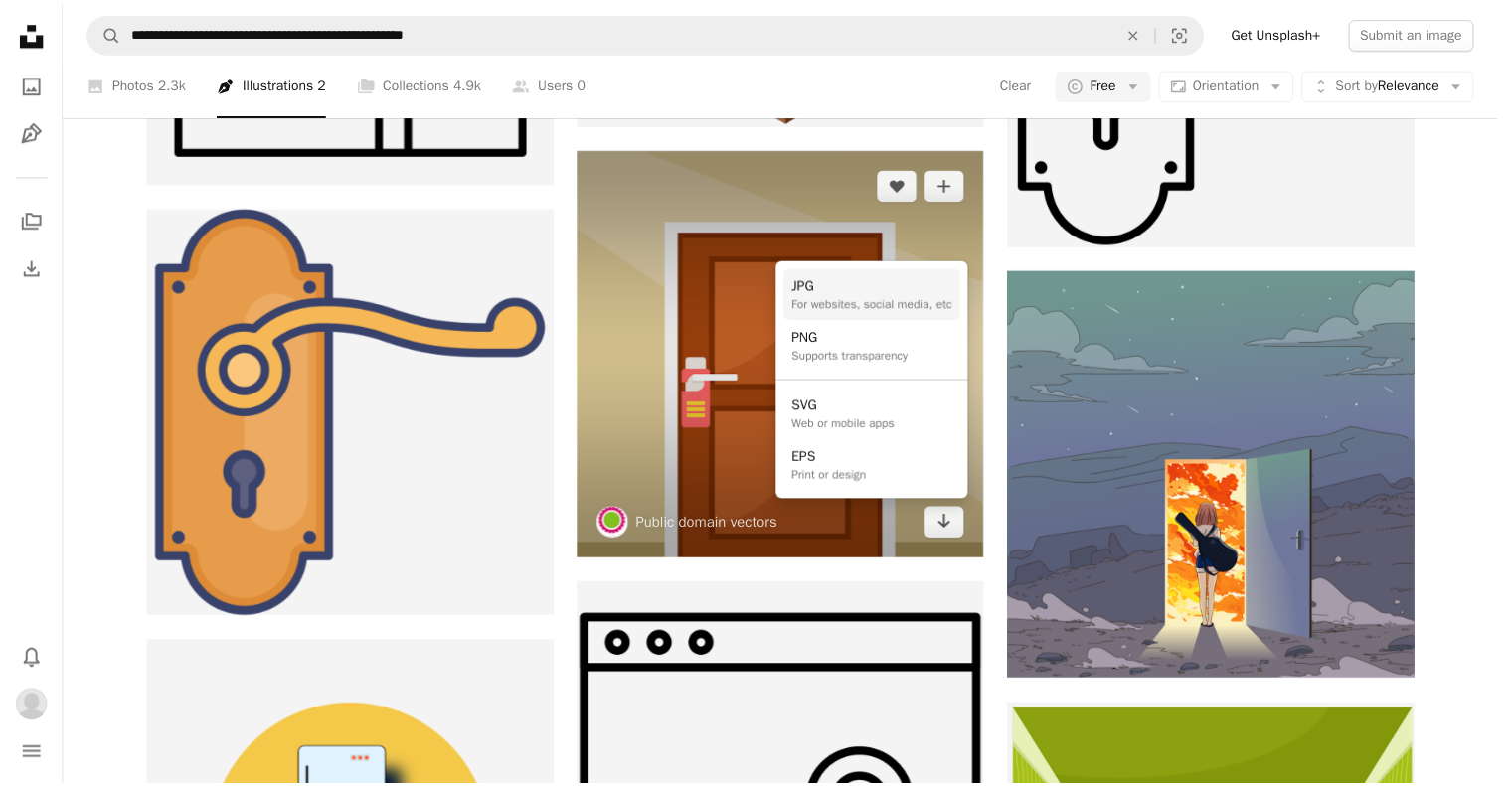 scroll, scrollTop: 994, scrollLeft: 0, axis: vertical 